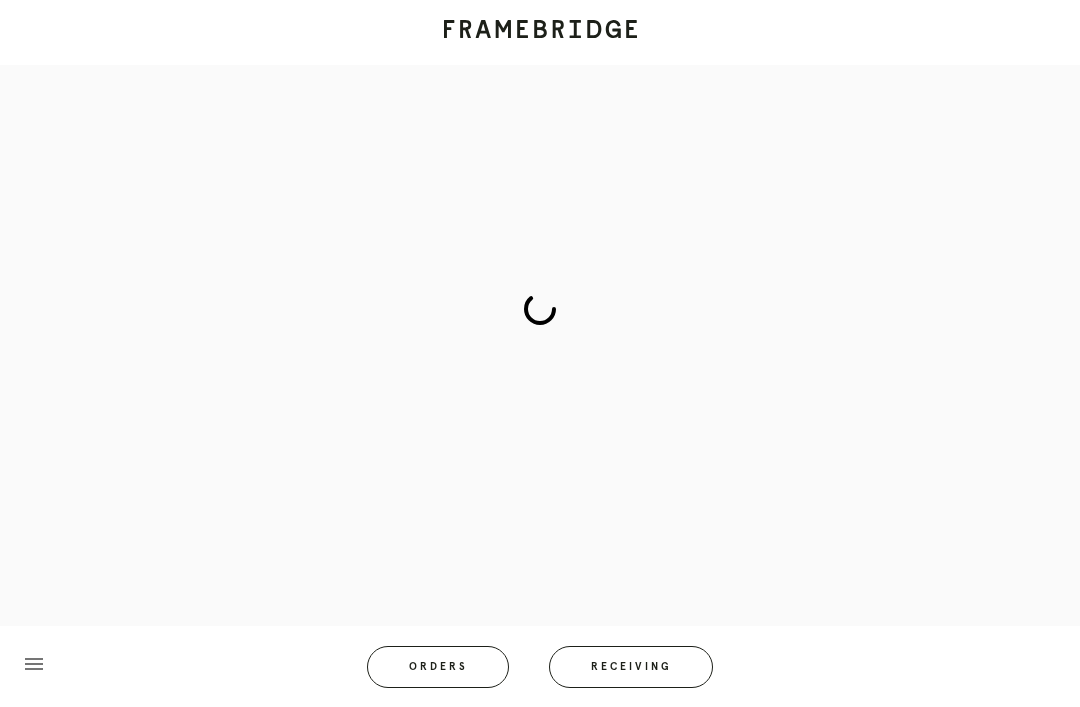 scroll, scrollTop: 83, scrollLeft: 0, axis: vertical 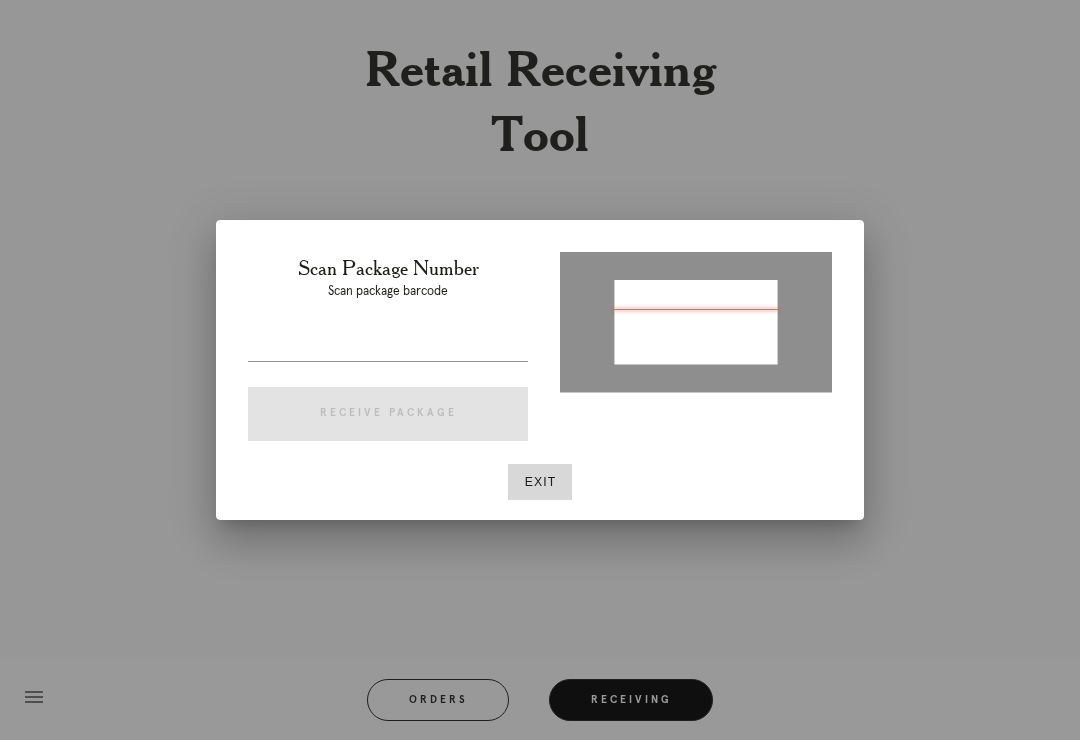 type on "P153564837847316" 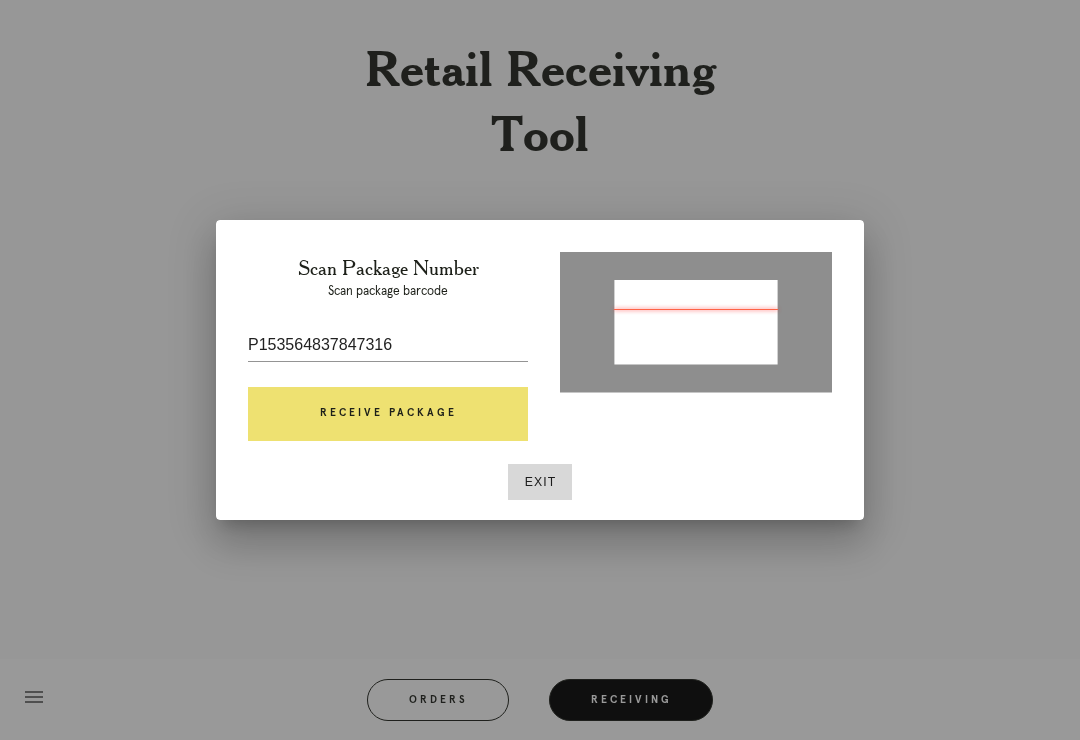 click on "Receive Package" at bounding box center [388, 414] 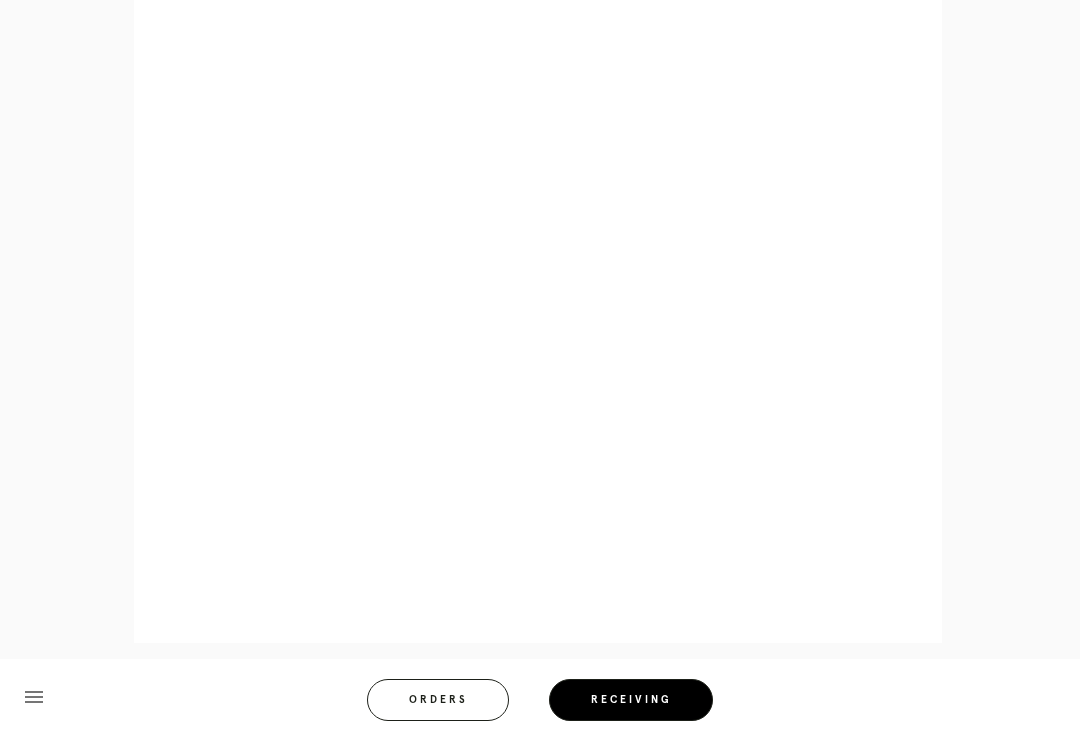 scroll, scrollTop: 858, scrollLeft: 0, axis: vertical 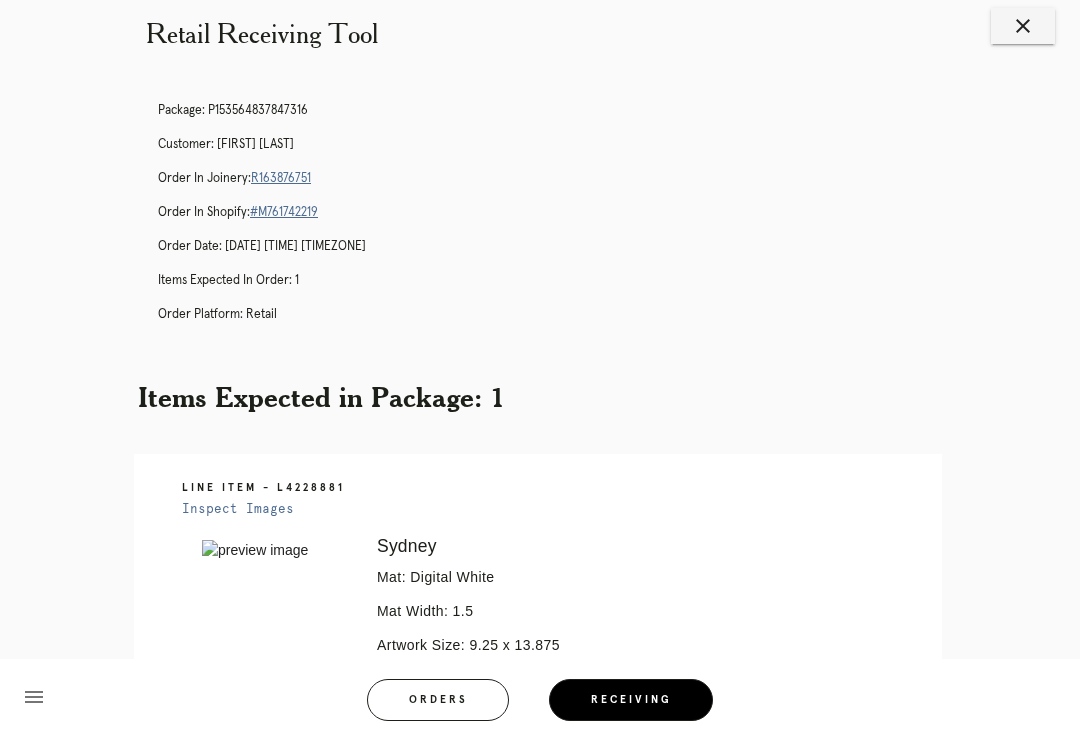 click on "close" at bounding box center (1023, 26) 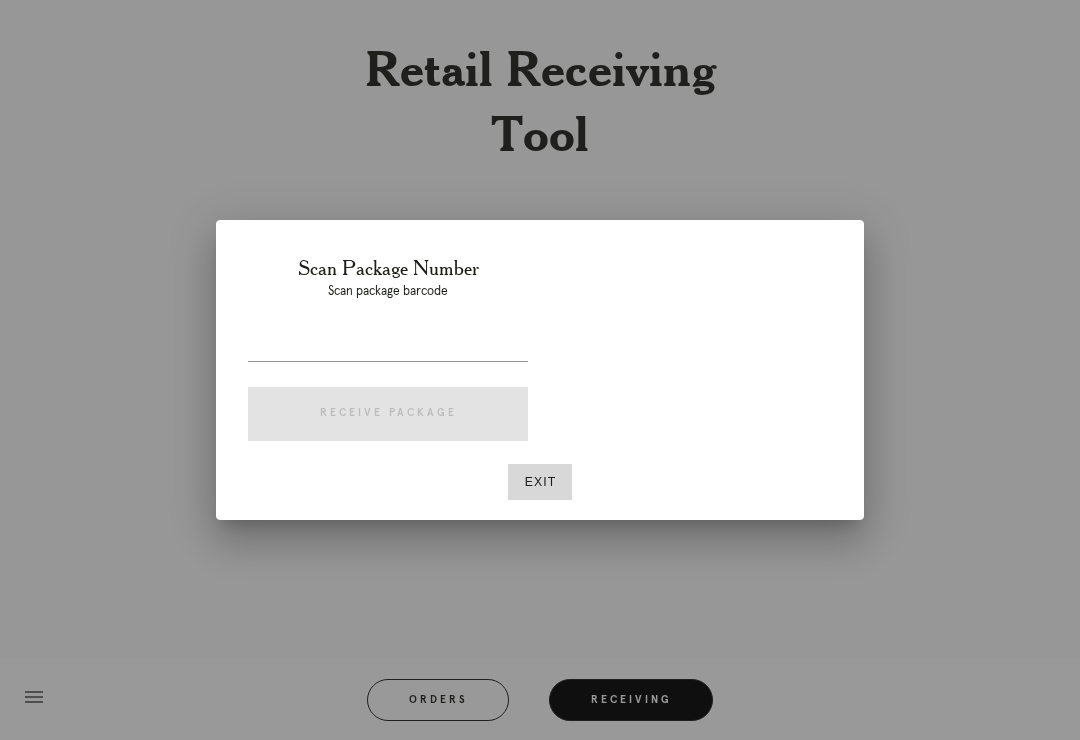 scroll, scrollTop: 31, scrollLeft: 0, axis: vertical 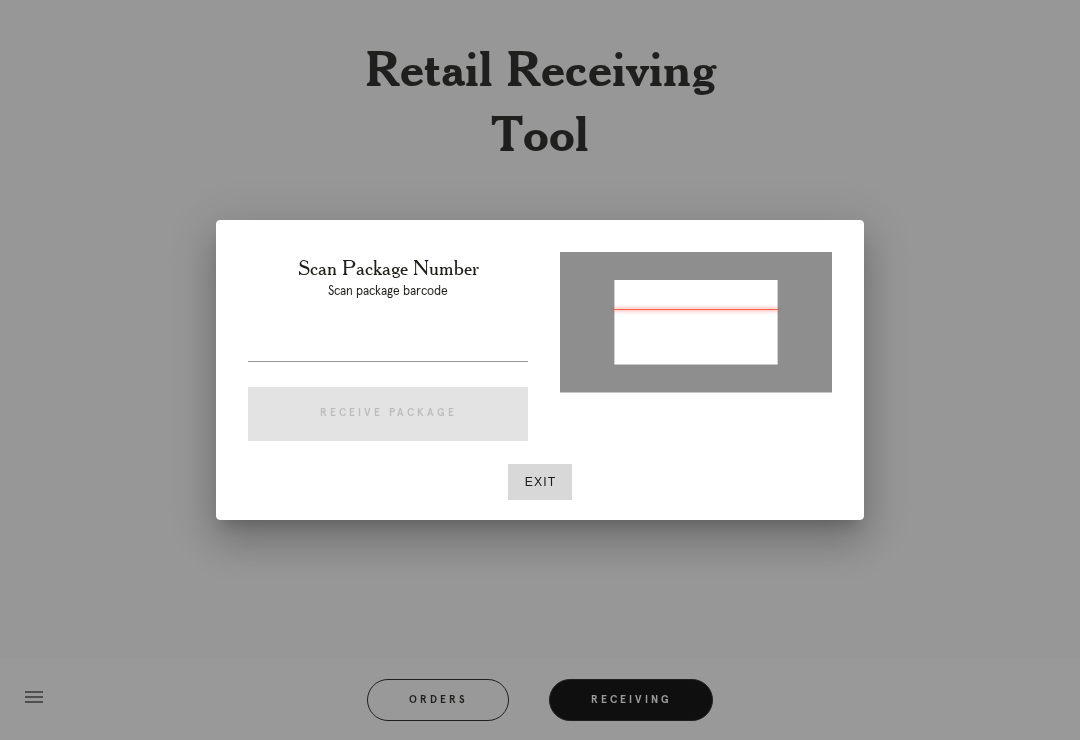 type on "P191179632765259" 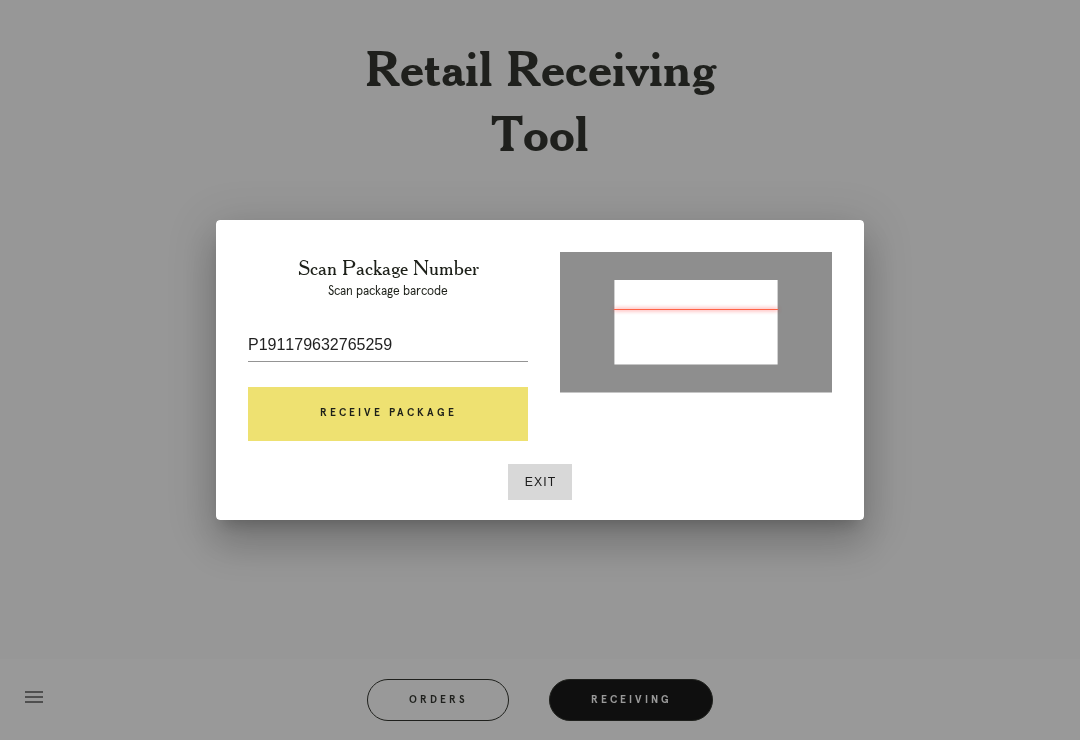 click on "Receive Package" at bounding box center [388, 414] 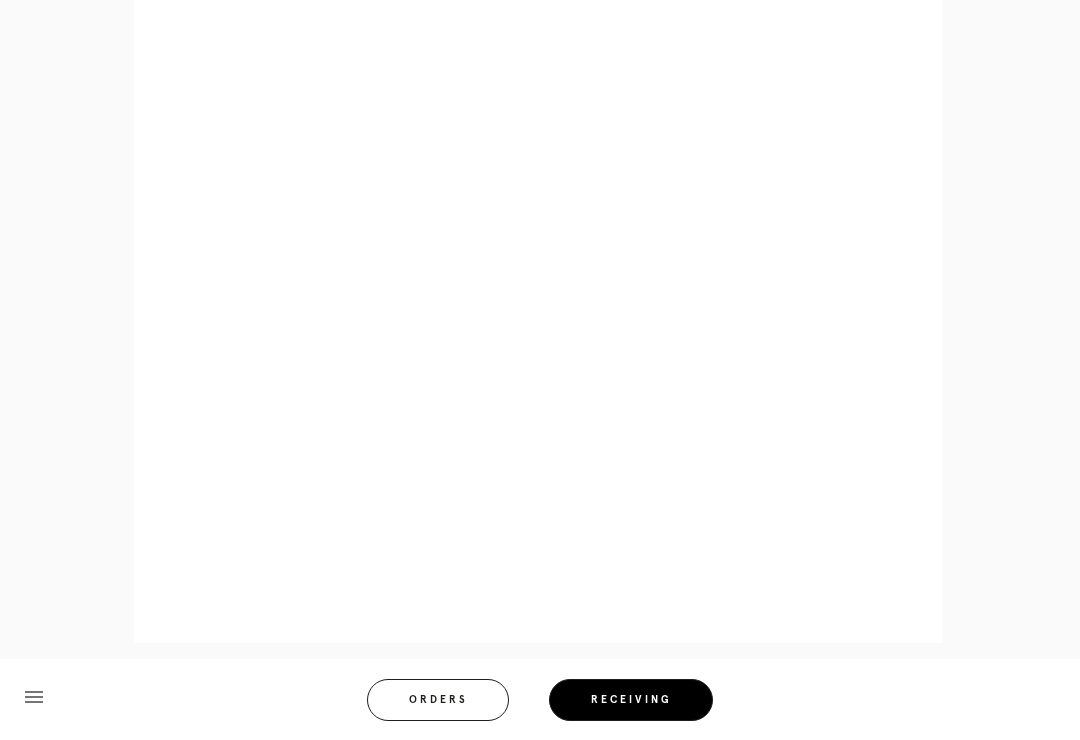 scroll, scrollTop: 928, scrollLeft: 0, axis: vertical 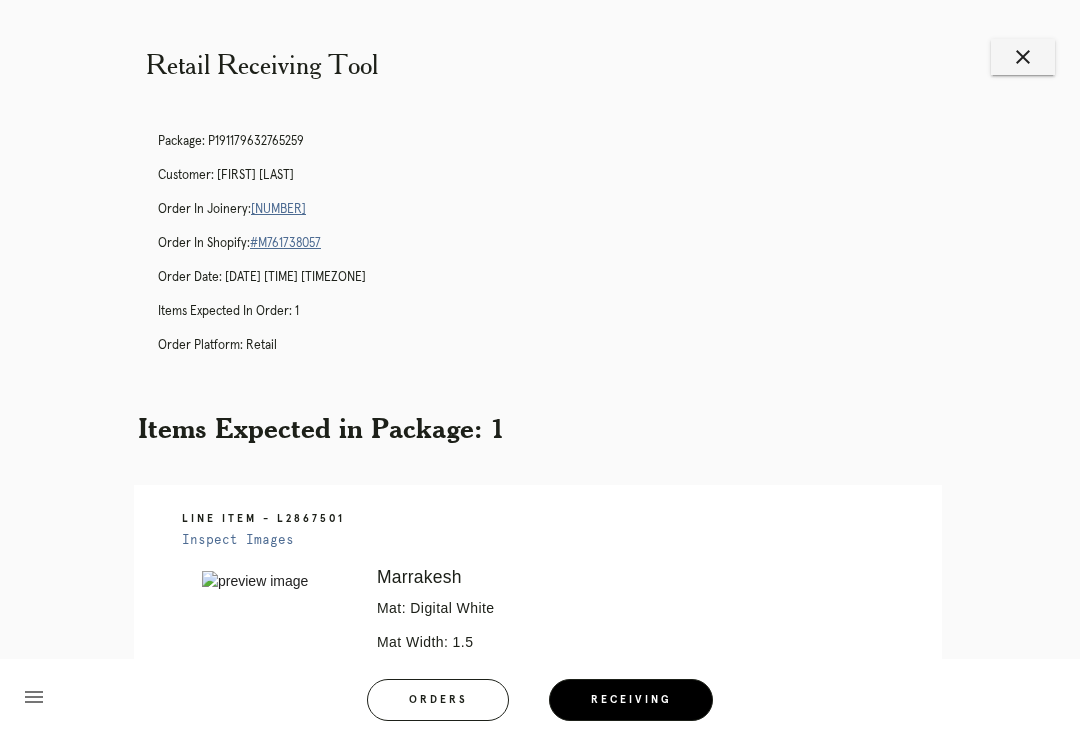 click on "close" at bounding box center (1023, 57) 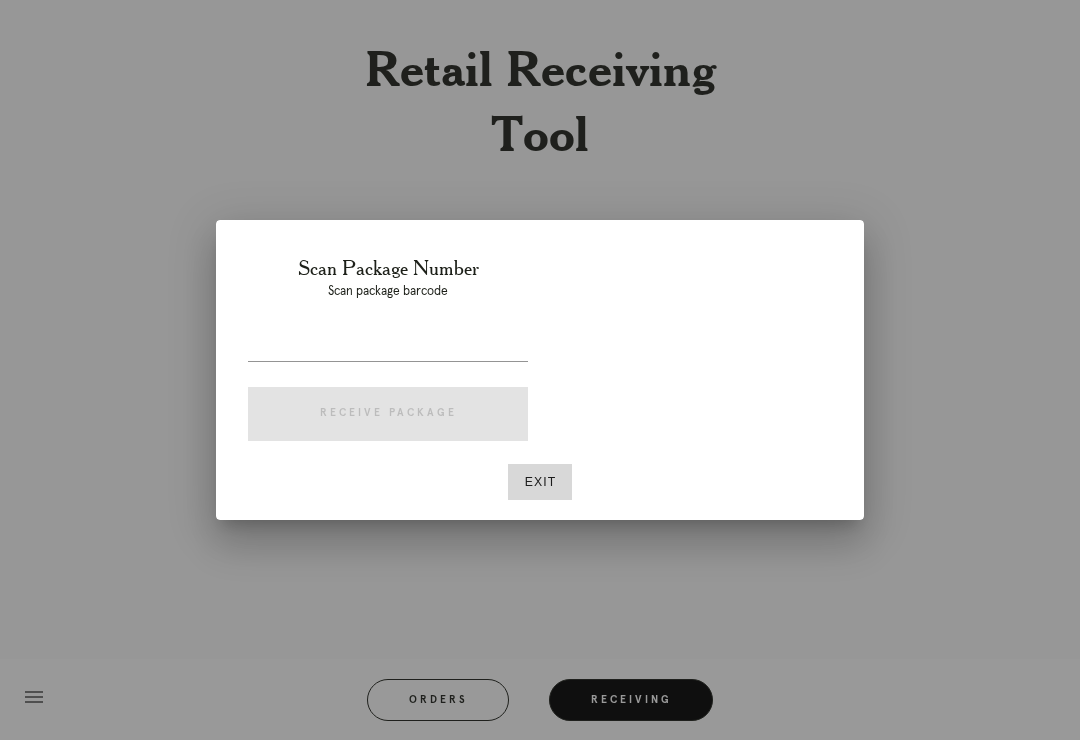 scroll, scrollTop: 0, scrollLeft: 0, axis: both 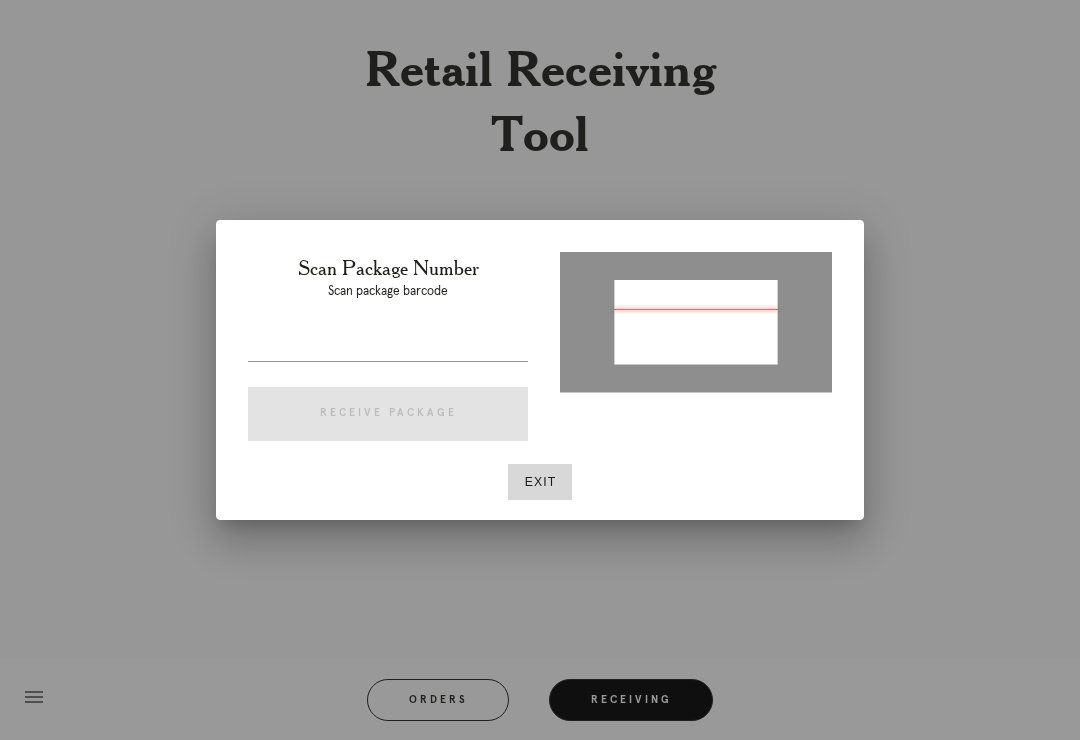 type on "P805210207847842" 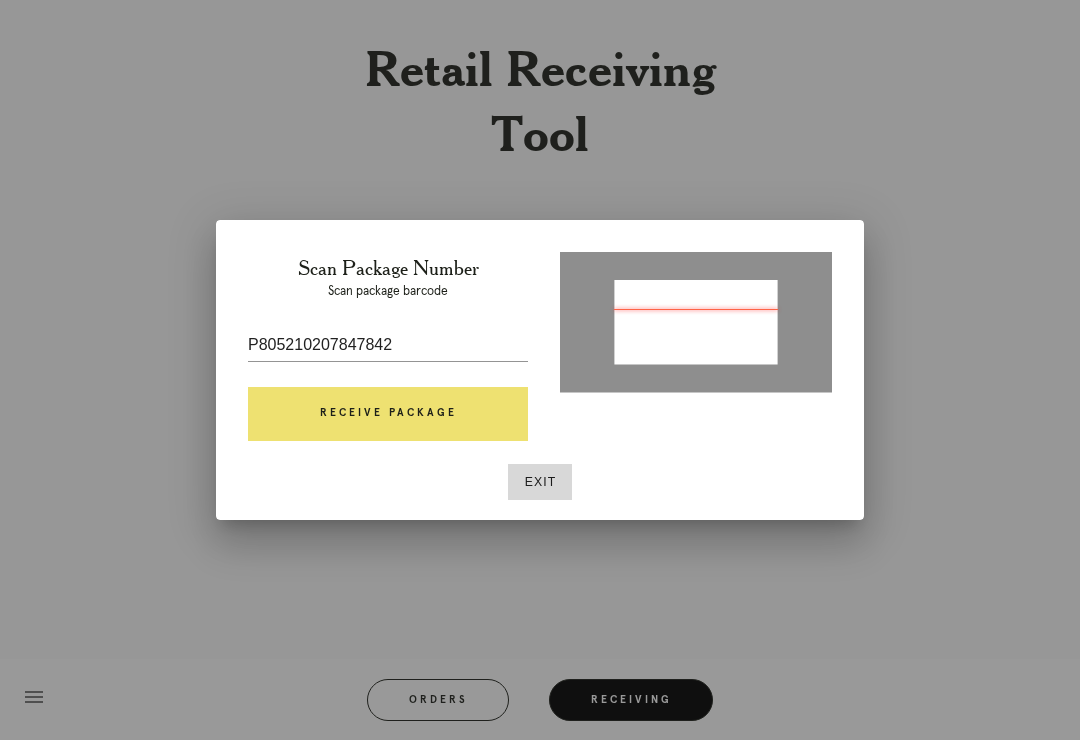click on "Receive Package" at bounding box center (388, 414) 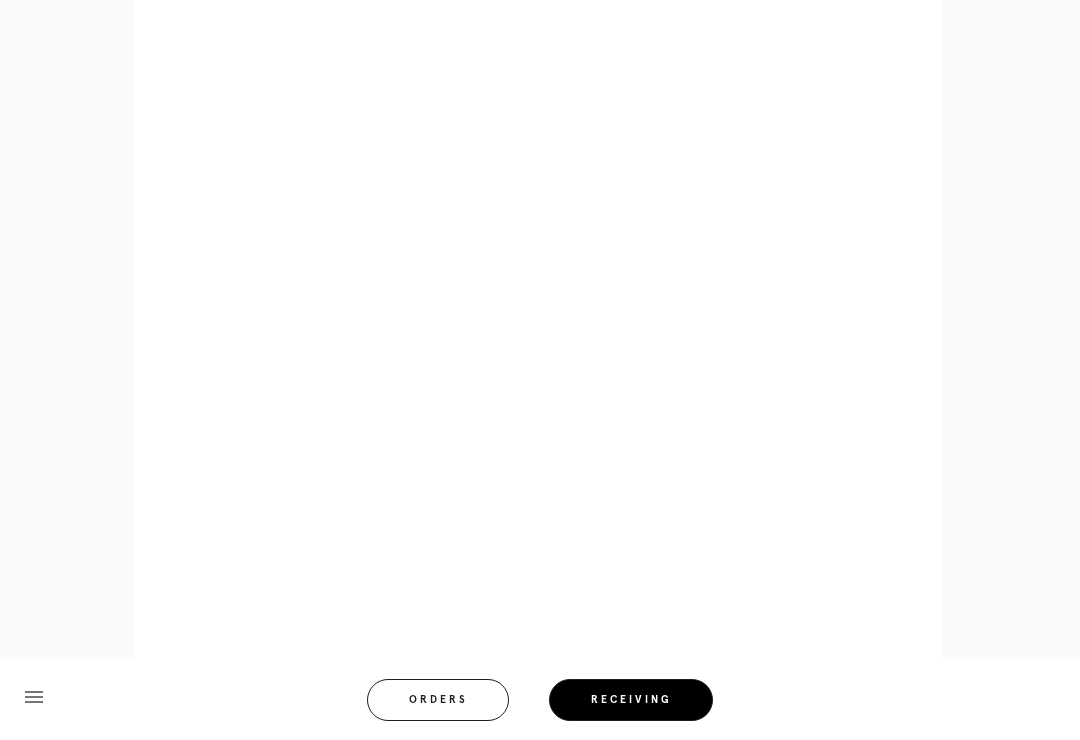 scroll, scrollTop: 1088, scrollLeft: 0, axis: vertical 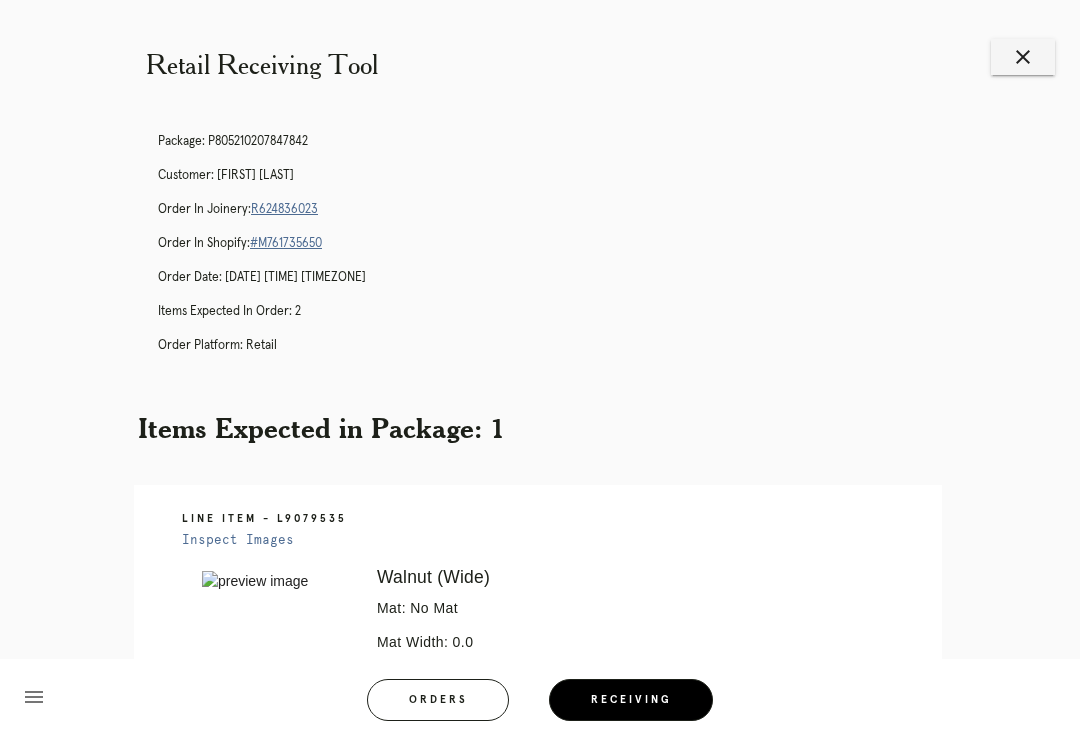 click on "close" at bounding box center (1023, 57) 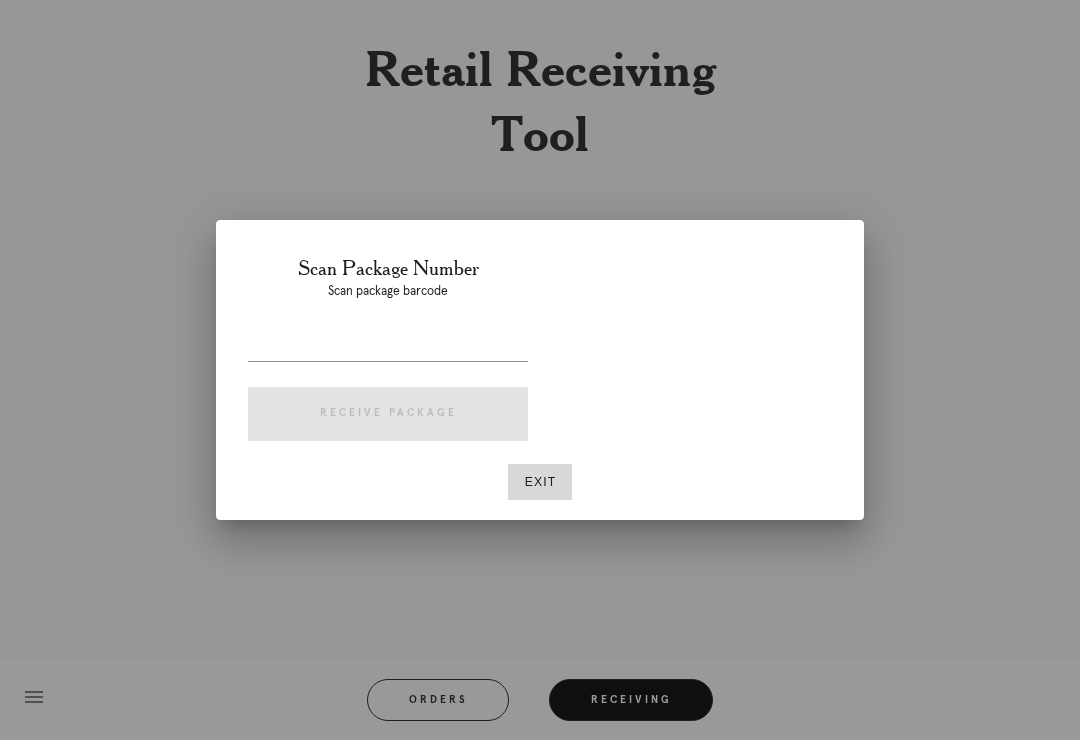 scroll, scrollTop: 0, scrollLeft: 0, axis: both 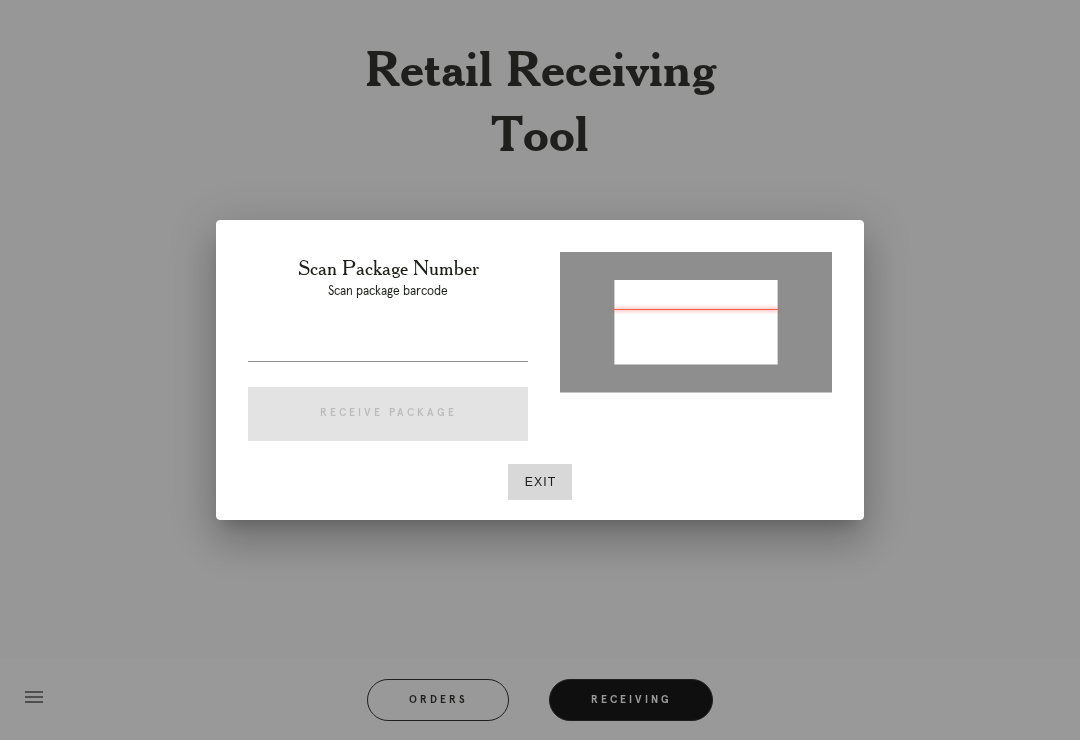 type on "P229221148856171" 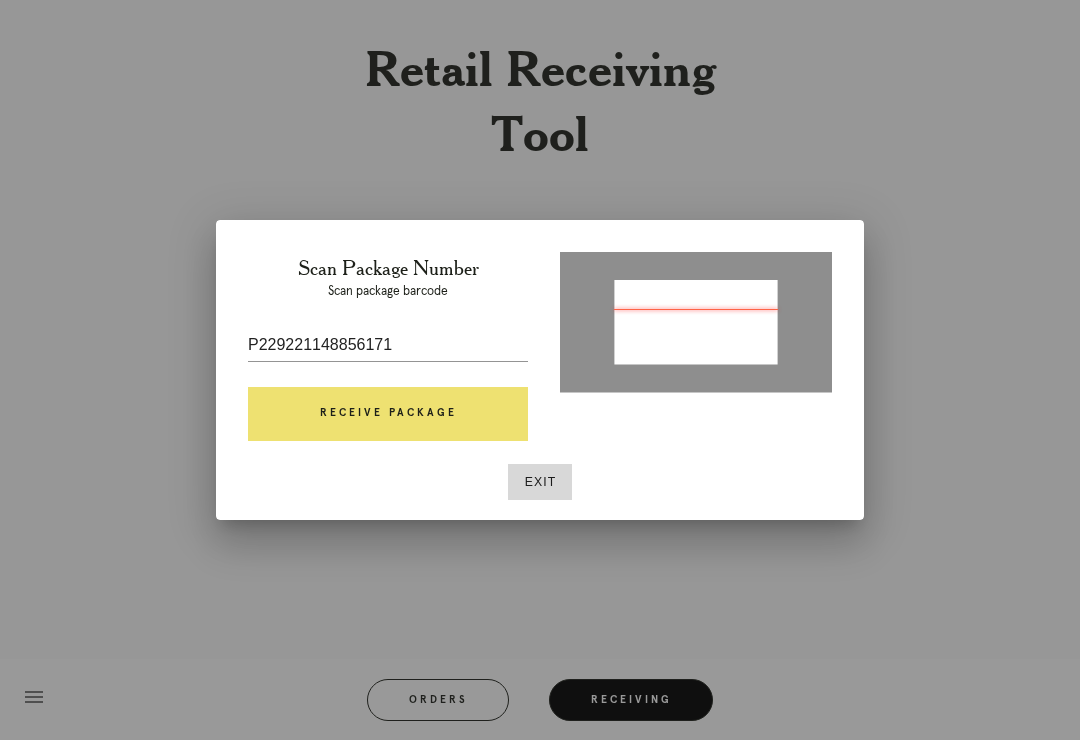 click on "Receive Package" at bounding box center [388, 414] 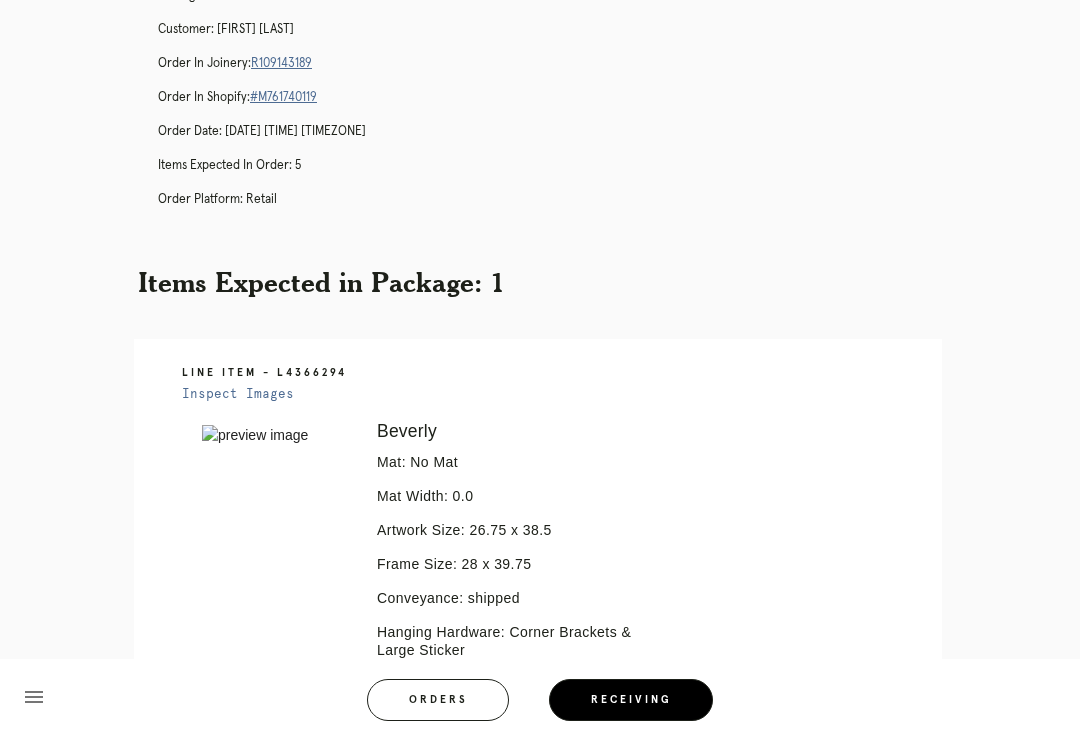 scroll, scrollTop: 0, scrollLeft: 0, axis: both 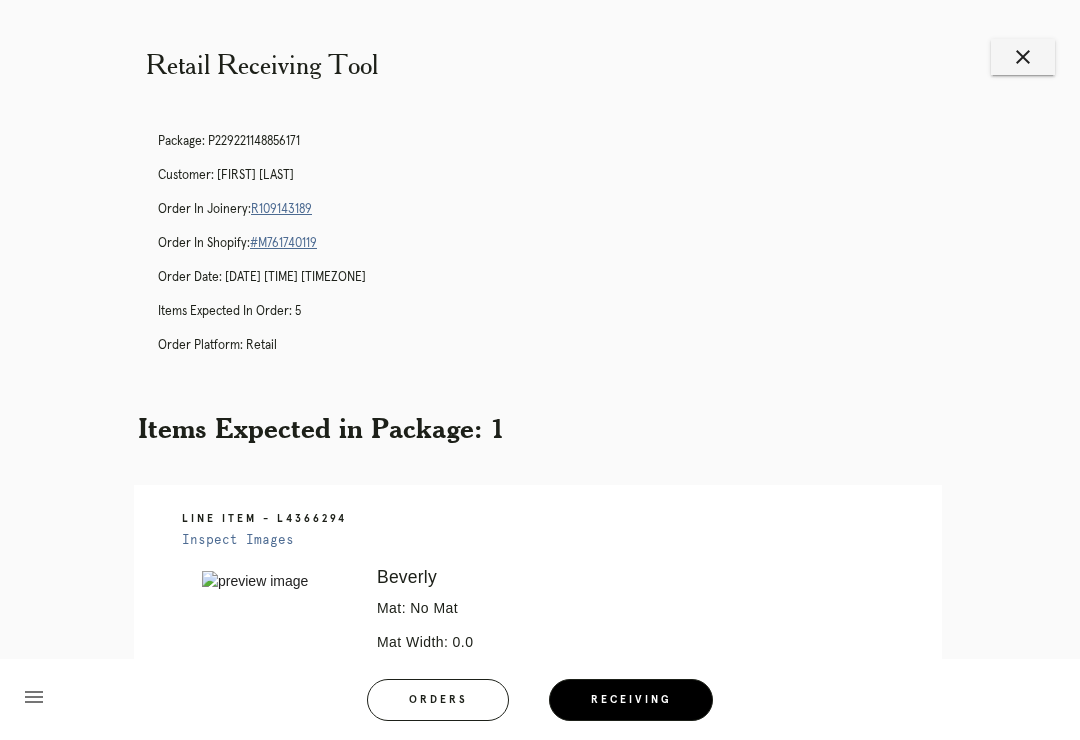 click on "R109143189" at bounding box center (281, 209) 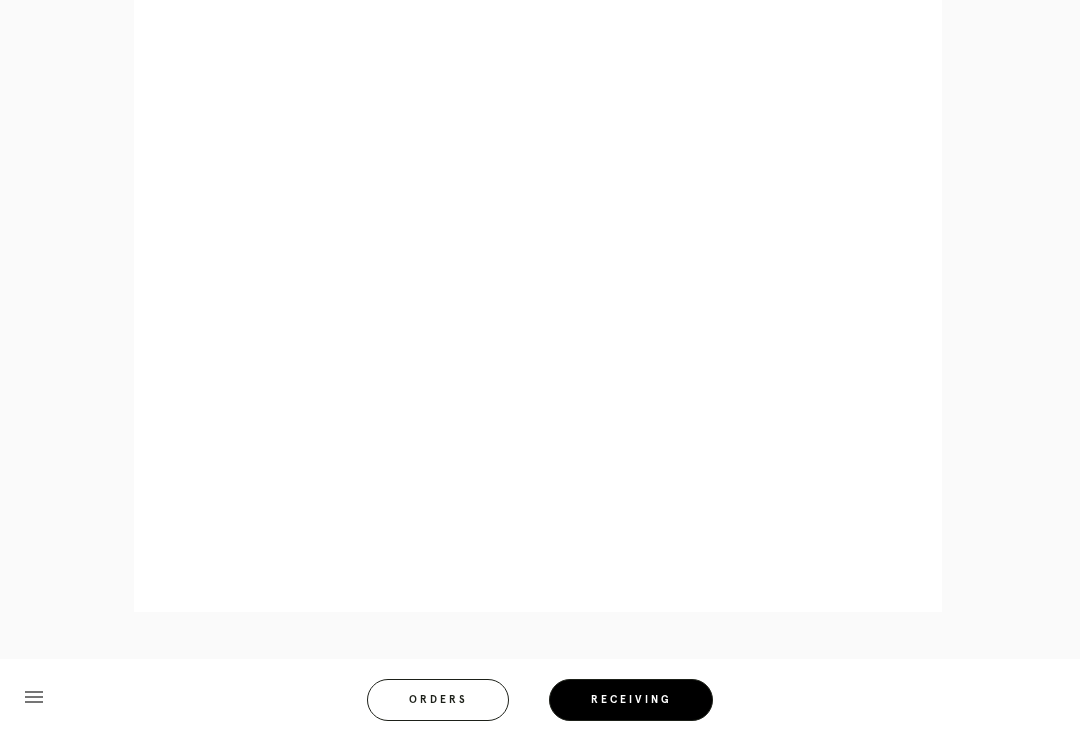 scroll, scrollTop: 858, scrollLeft: 0, axis: vertical 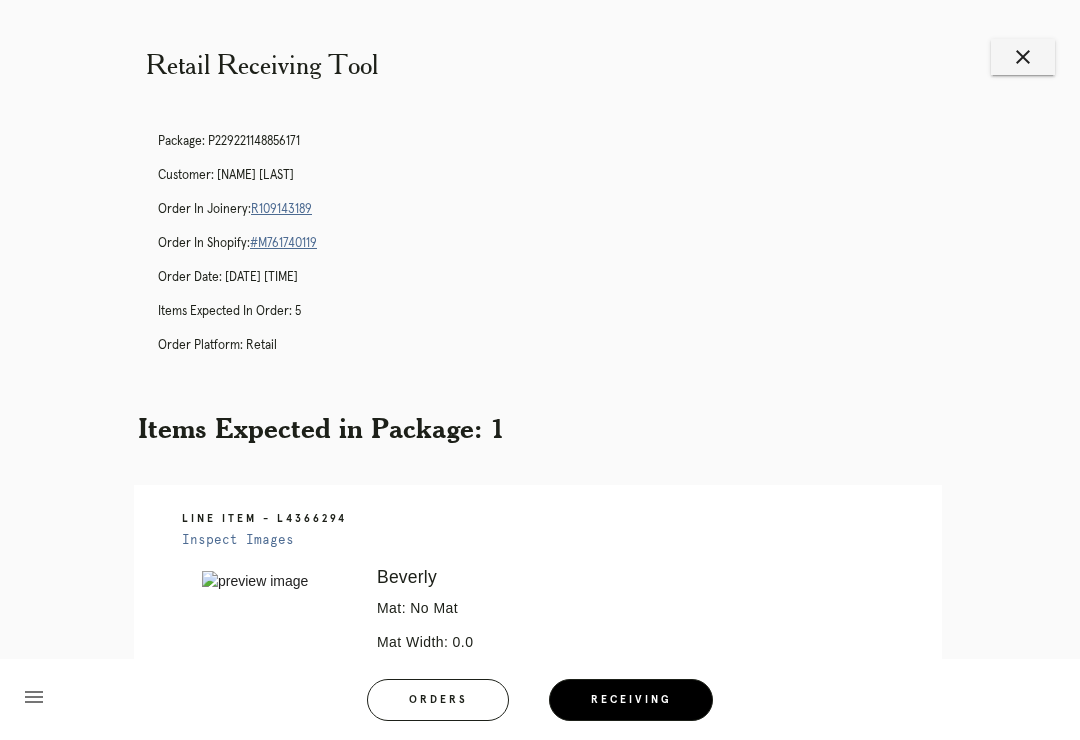 click on "close" at bounding box center [1023, 57] 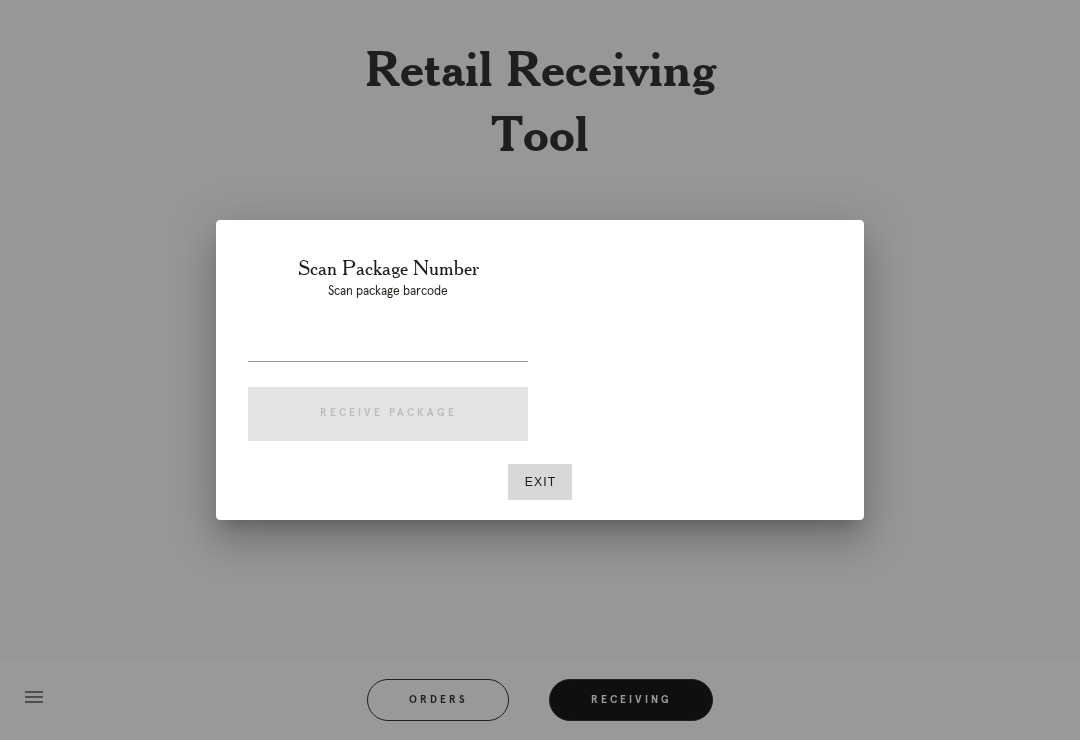scroll, scrollTop: 0, scrollLeft: 0, axis: both 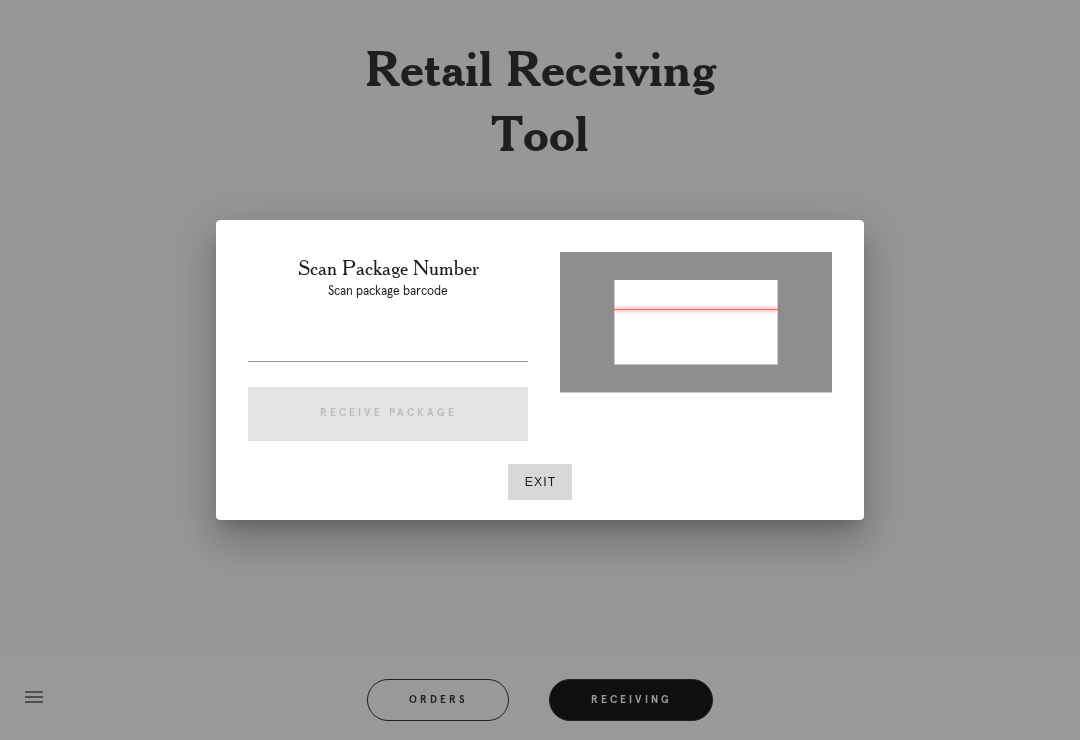 type on "P352784539961351" 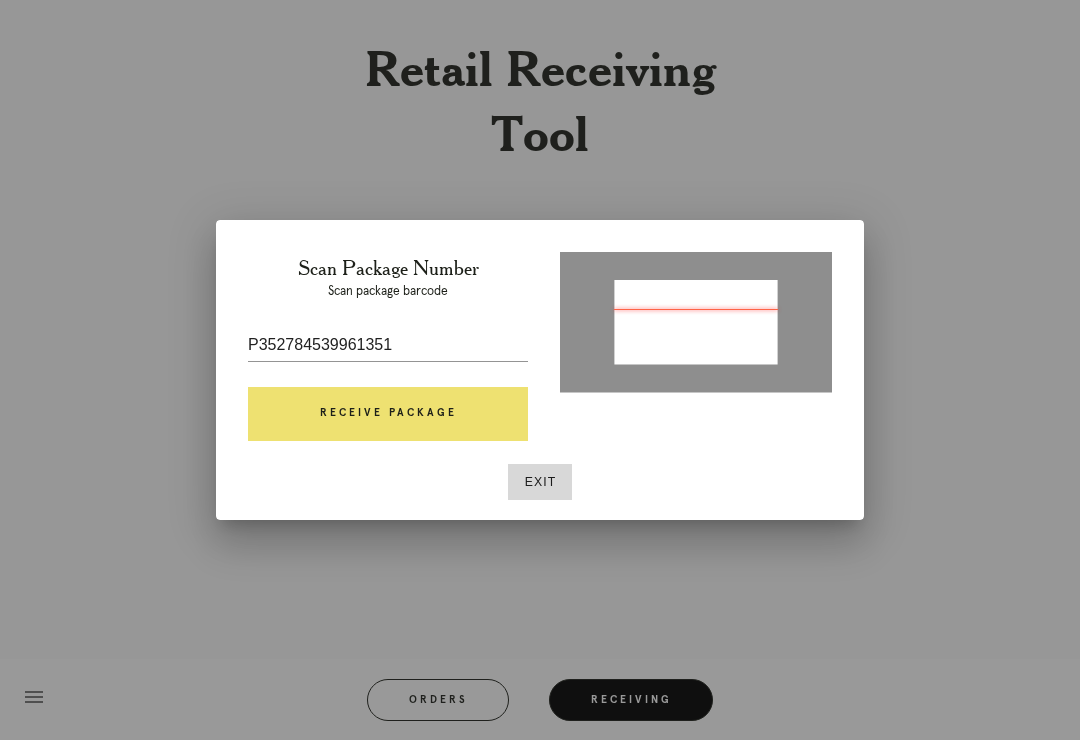 click on "Receive Package" at bounding box center (388, 414) 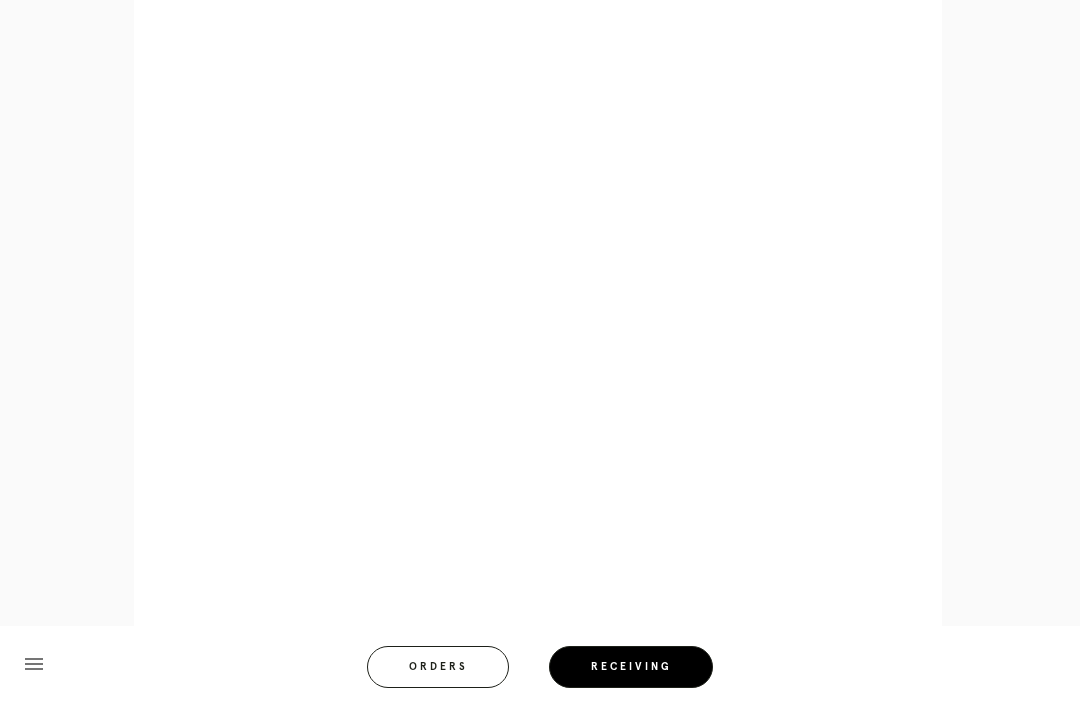 scroll, scrollTop: 1016, scrollLeft: 0, axis: vertical 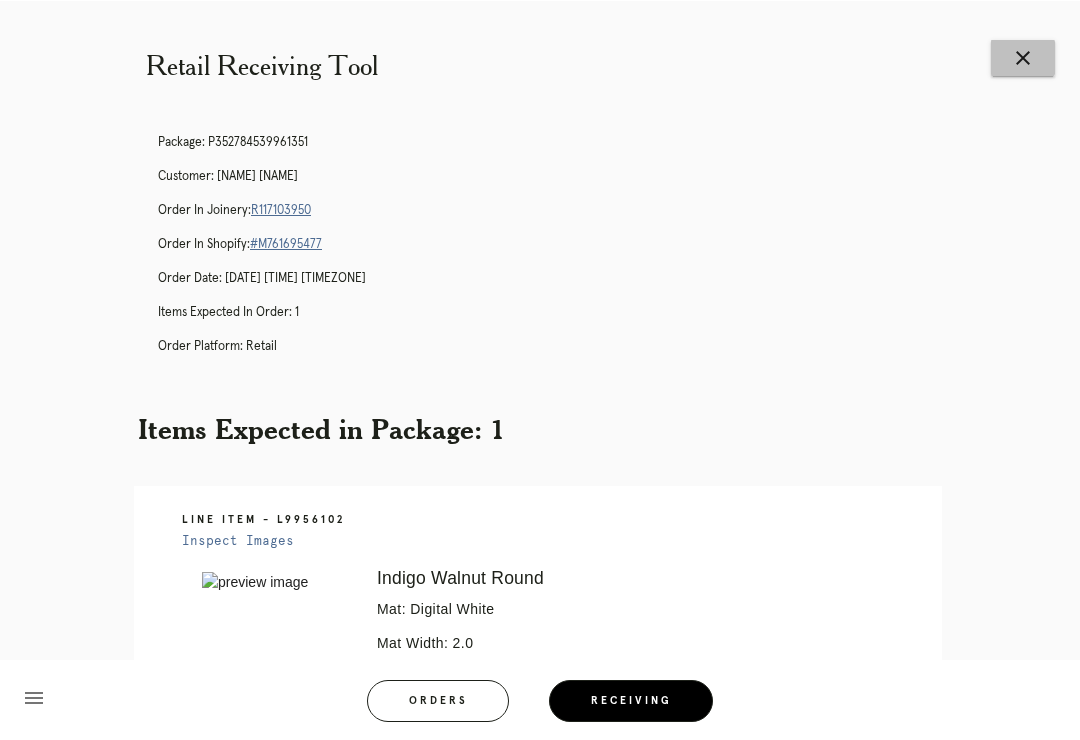 click on "close" at bounding box center (1023, 57) 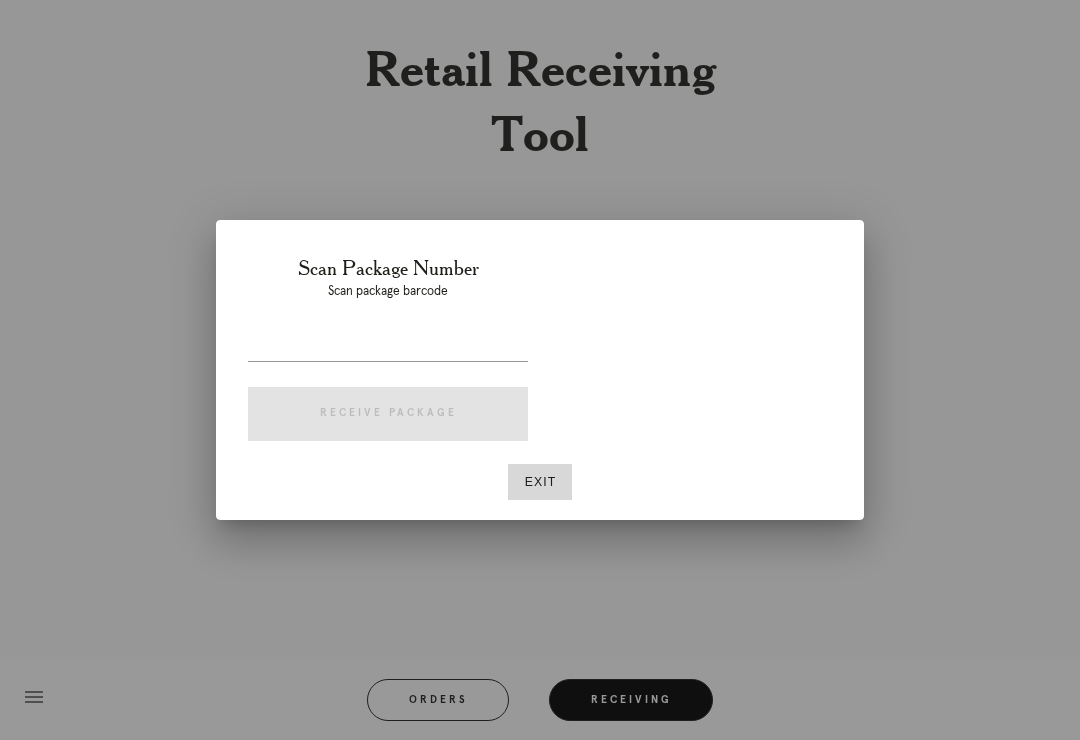 scroll, scrollTop: 0, scrollLeft: 0, axis: both 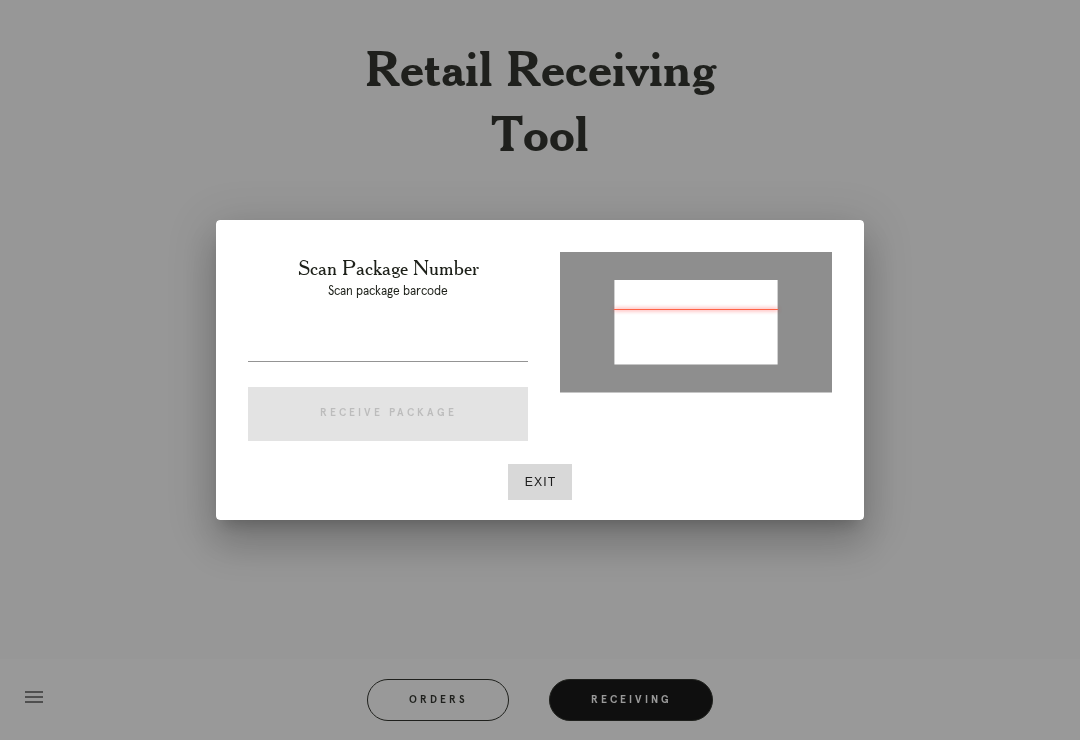 type on "P442152018600171" 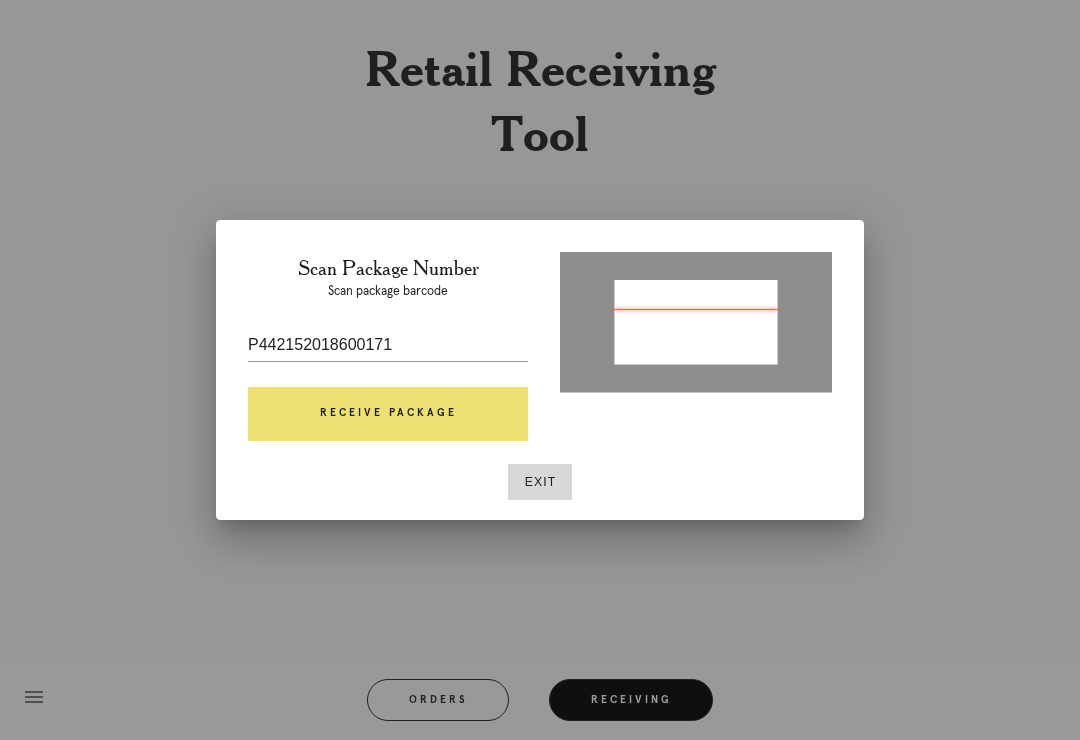 click on "Receive Package" at bounding box center (388, 414) 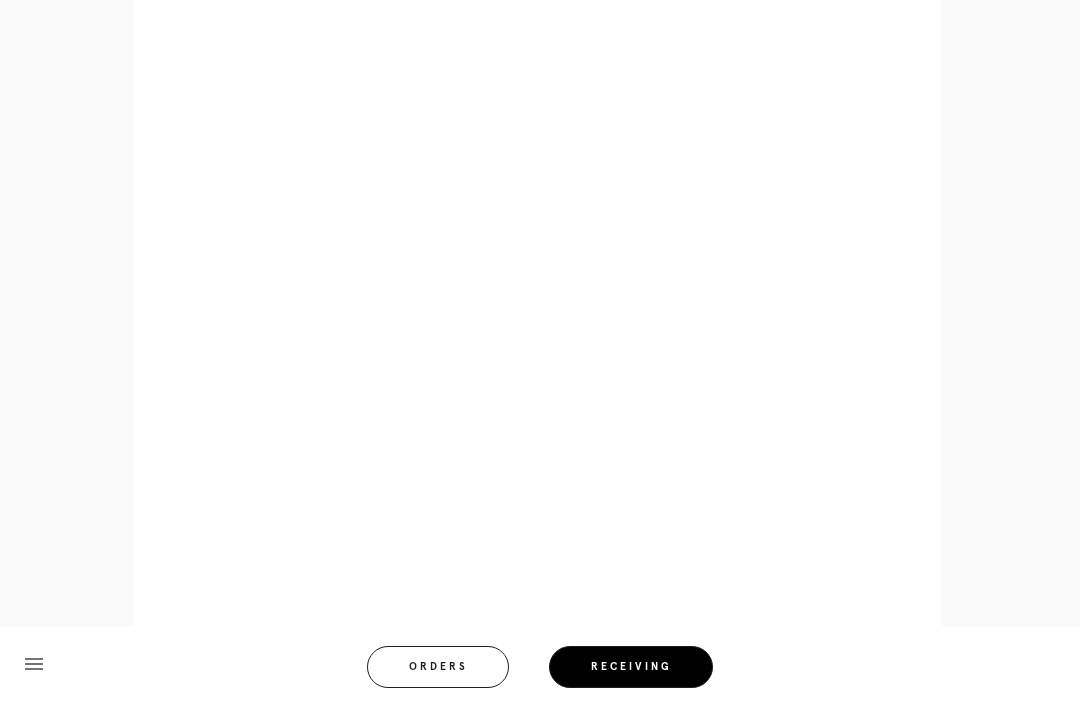 scroll, scrollTop: 817, scrollLeft: 0, axis: vertical 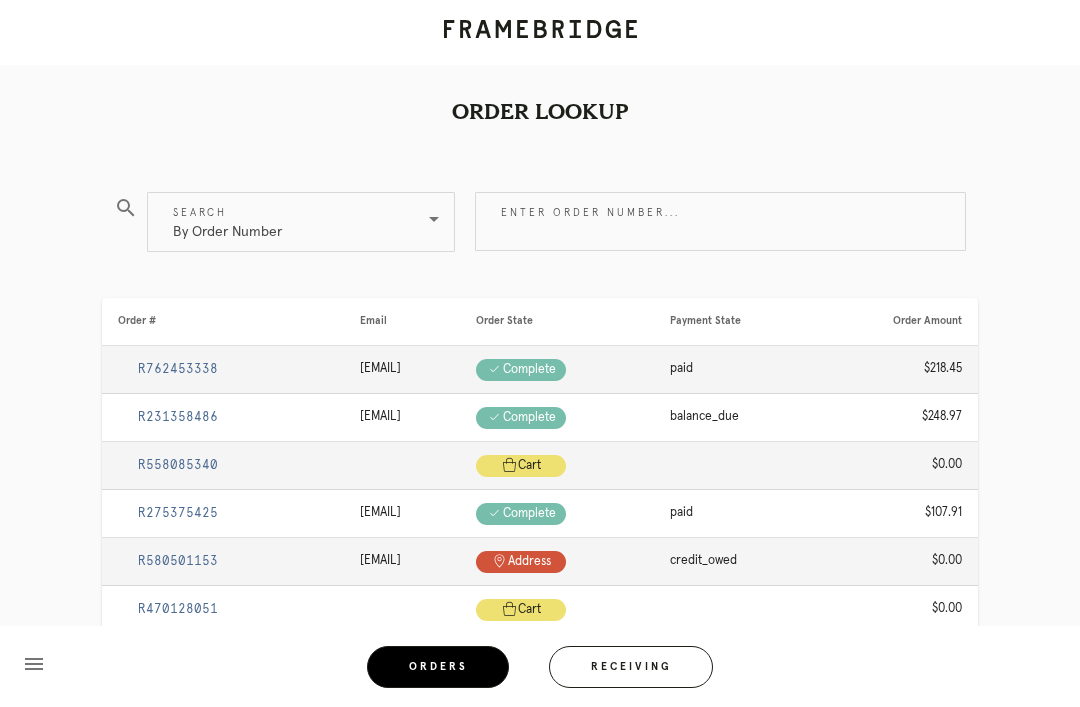 click on "Receiving" at bounding box center (631, 667) 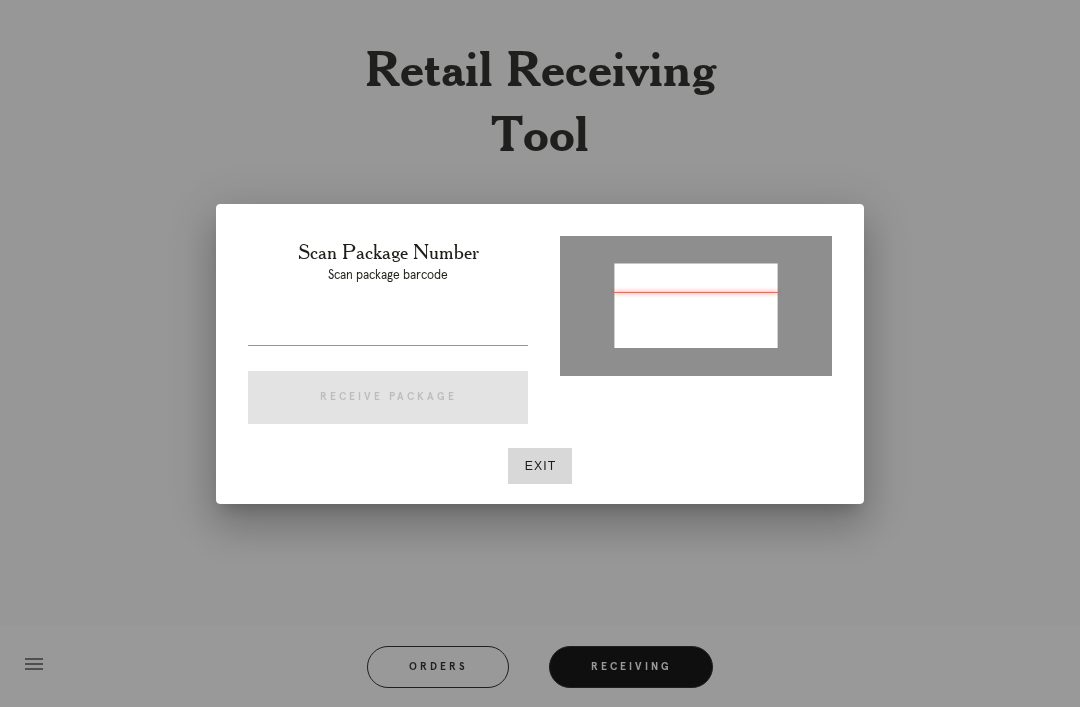 type on "P916833699240534" 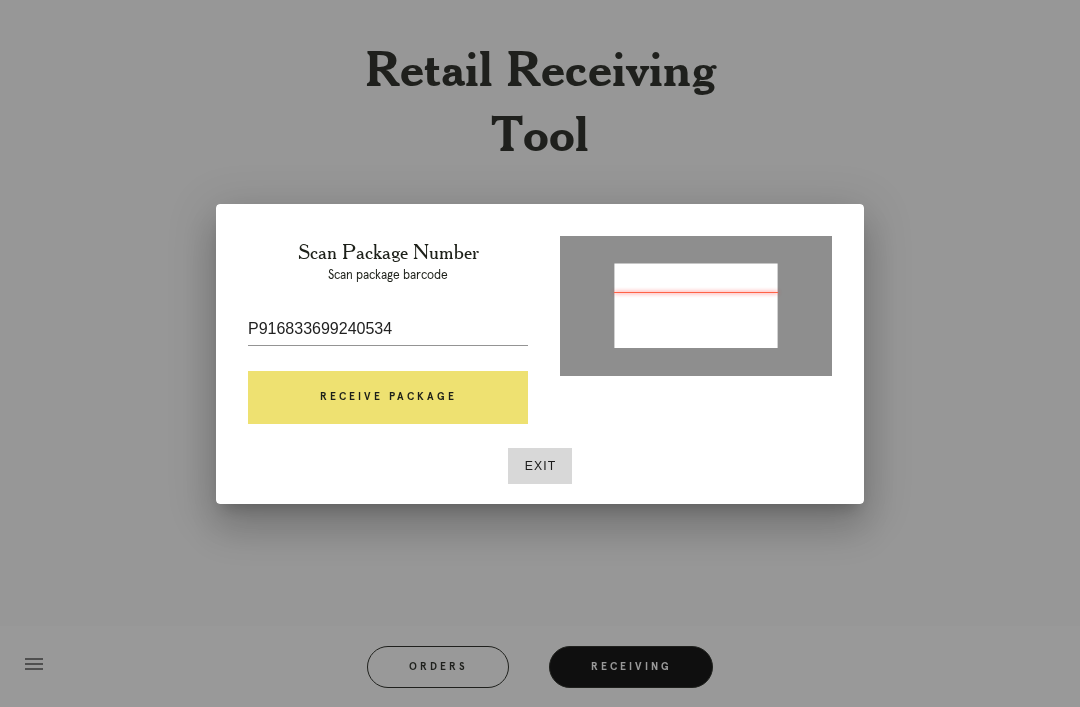 click on "Receive Package" at bounding box center (388, 398) 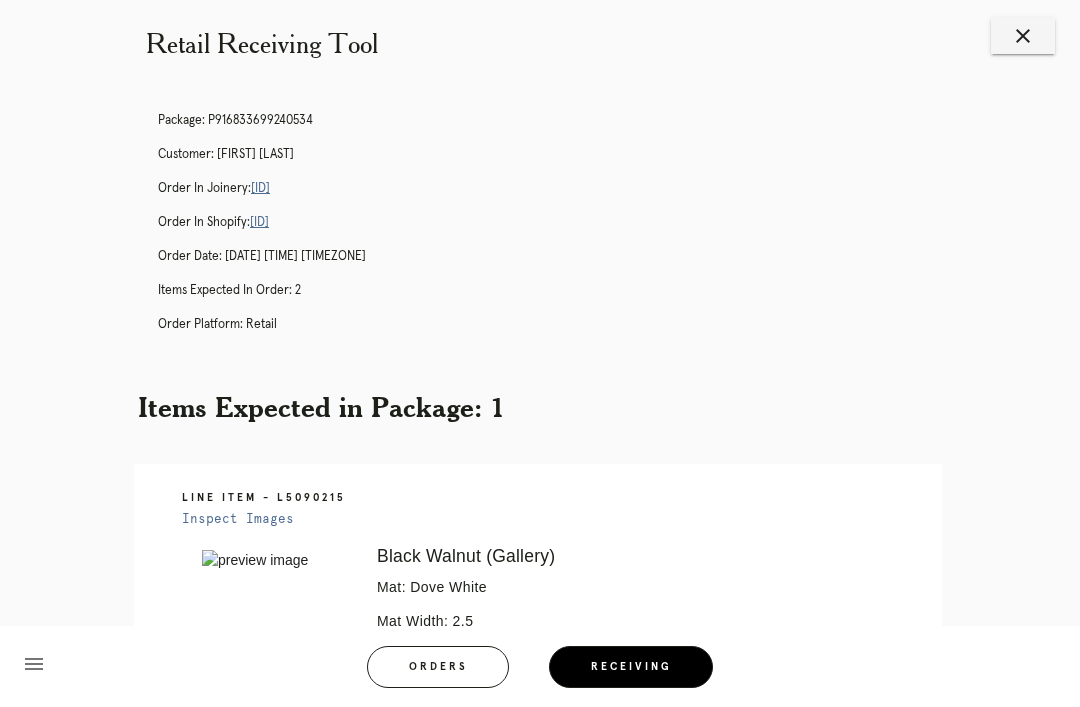 scroll, scrollTop: 0, scrollLeft: 0, axis: both 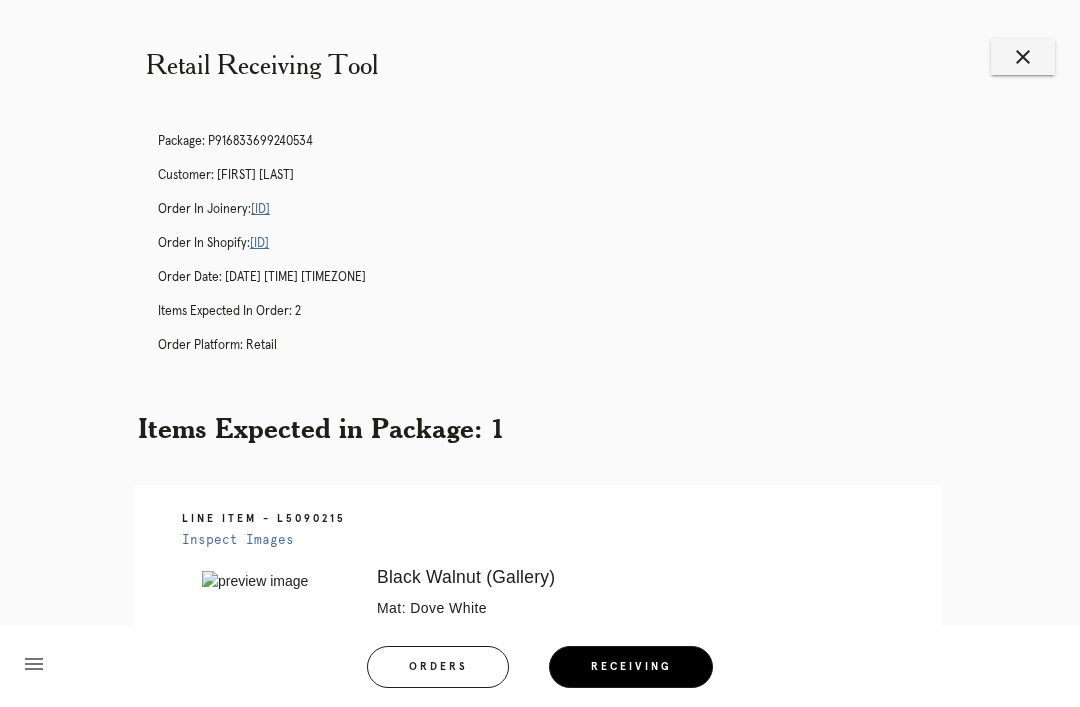 click on "[ID]" at bounding box center [260, 209] 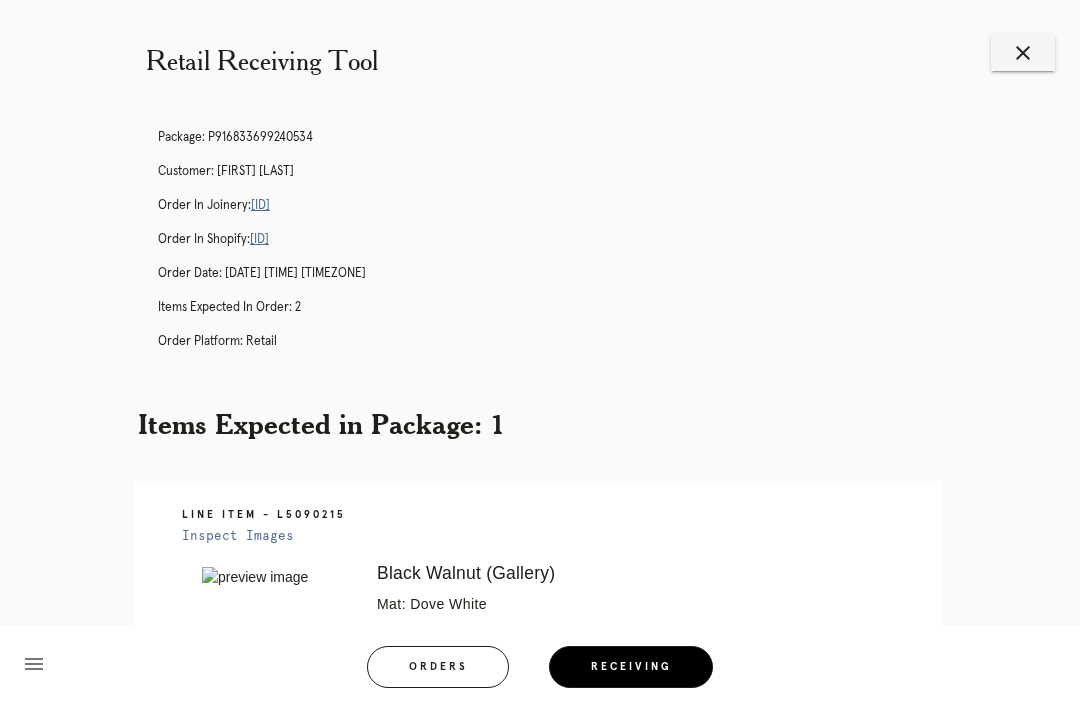 scroll, scrollTop: 0, scrollLeft: 0, axis: both 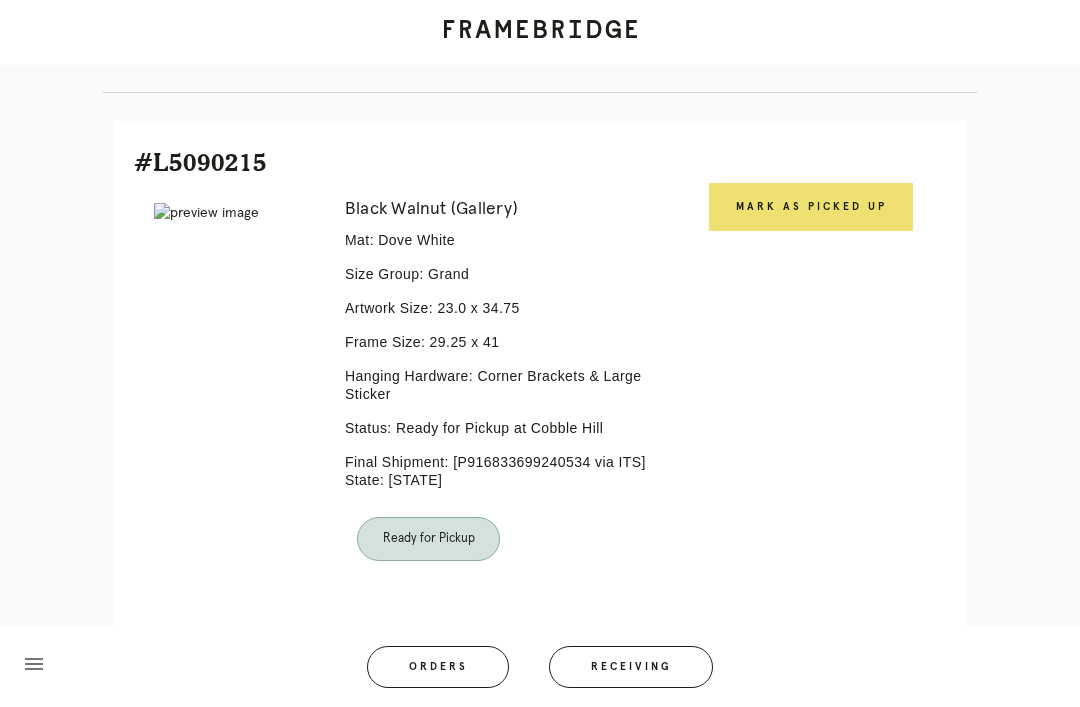 click on "Mark as Picked Up" at bounding box center [811, 207] 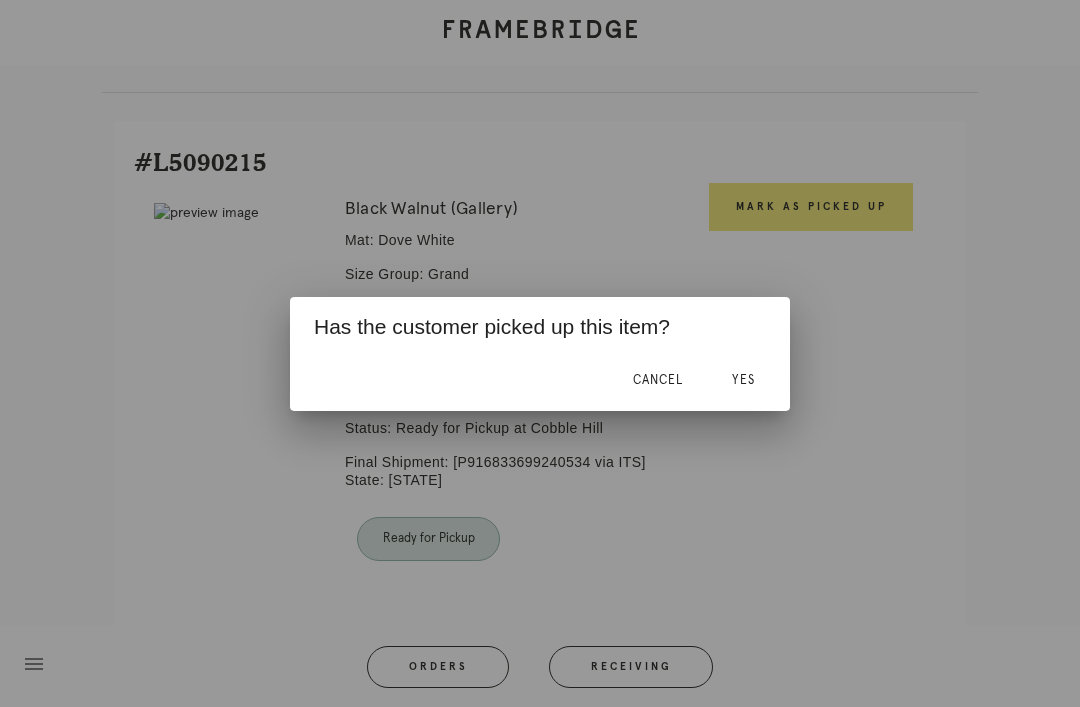 click on "Yes" at bounding box center [743, 380] 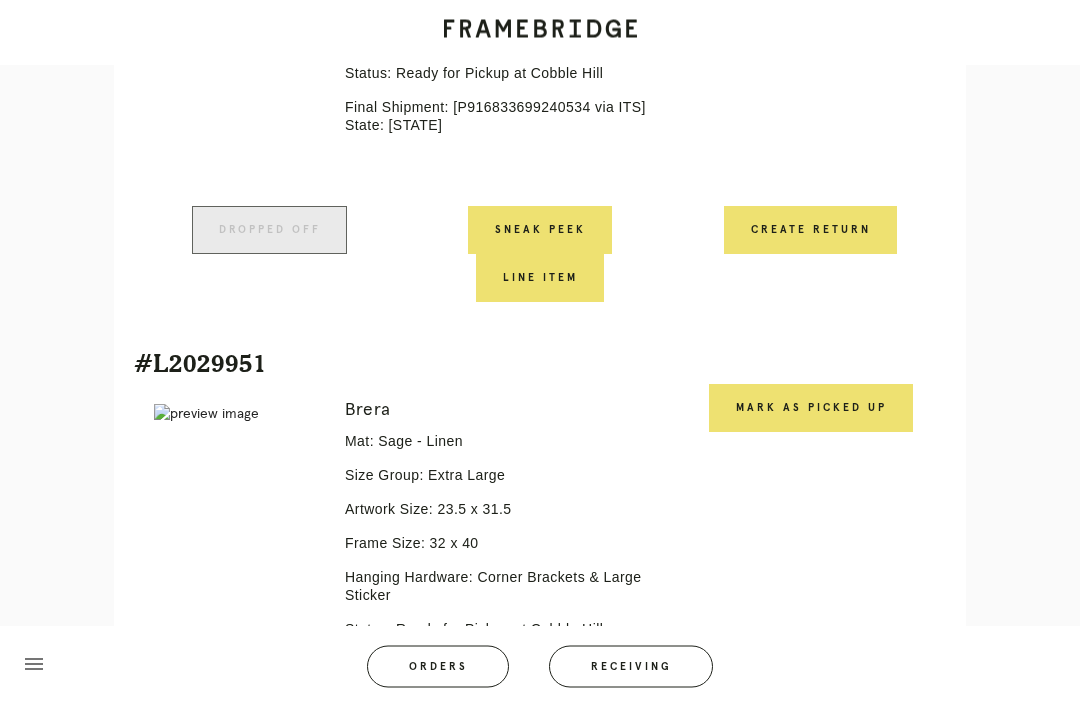 scroll, scrollTop: 776, scrollLeft: 0, axis: vertical 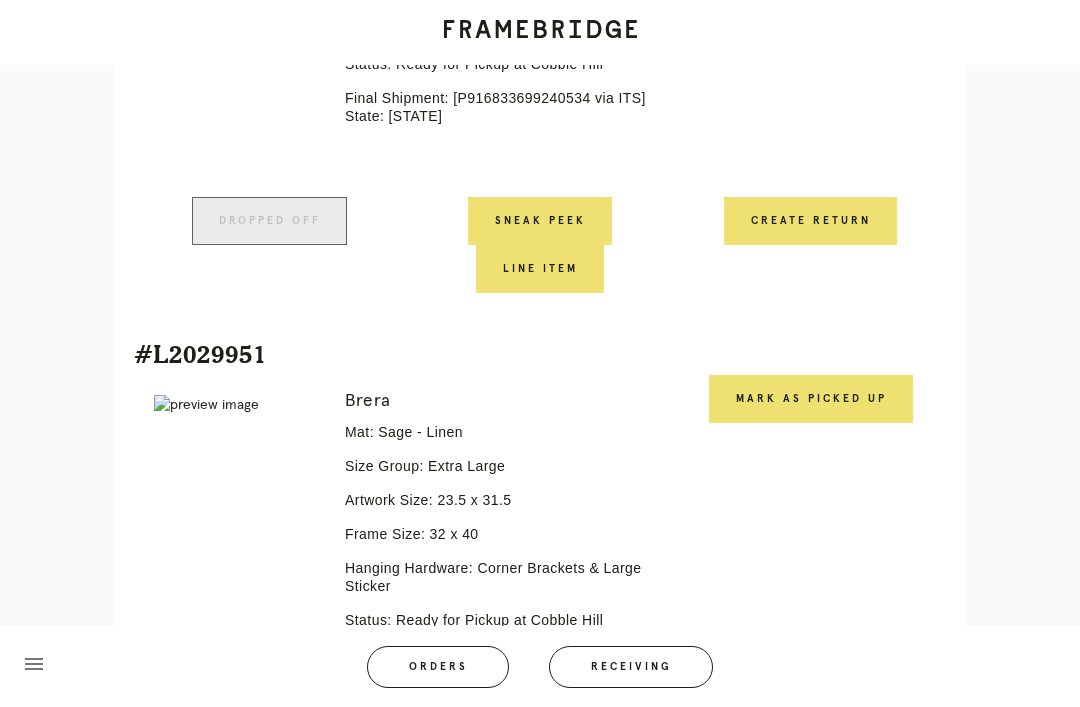 click on "Mark as Picked Up" at bounding box center [811, 399] 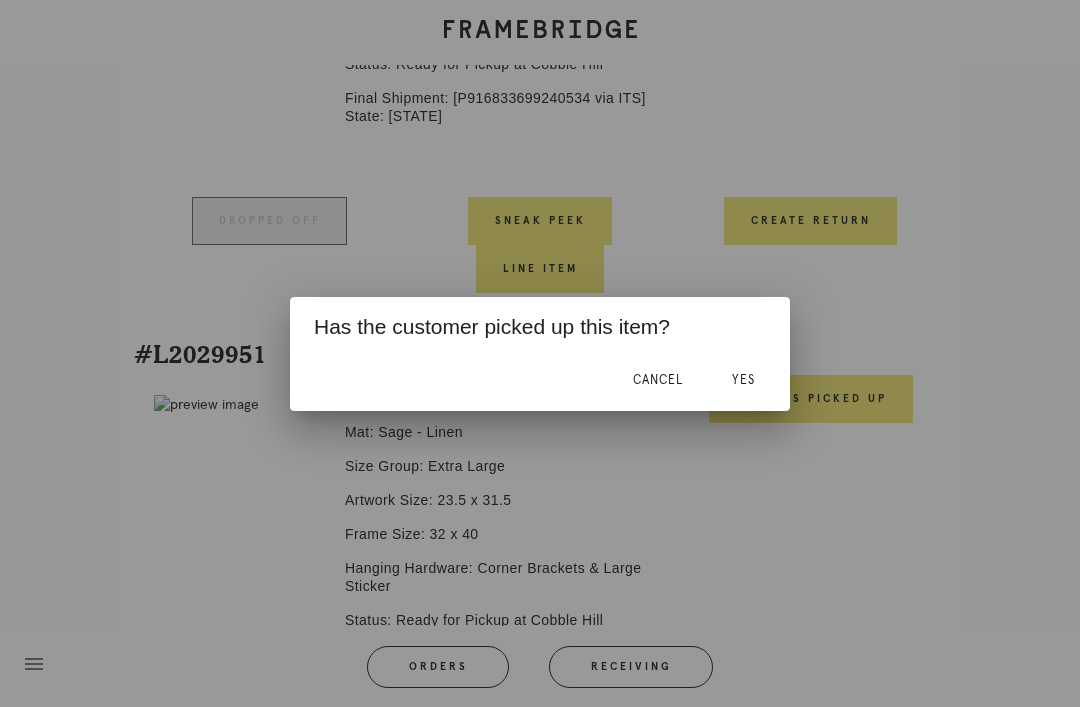 click on "Yes" at bounding box center (743, 380) 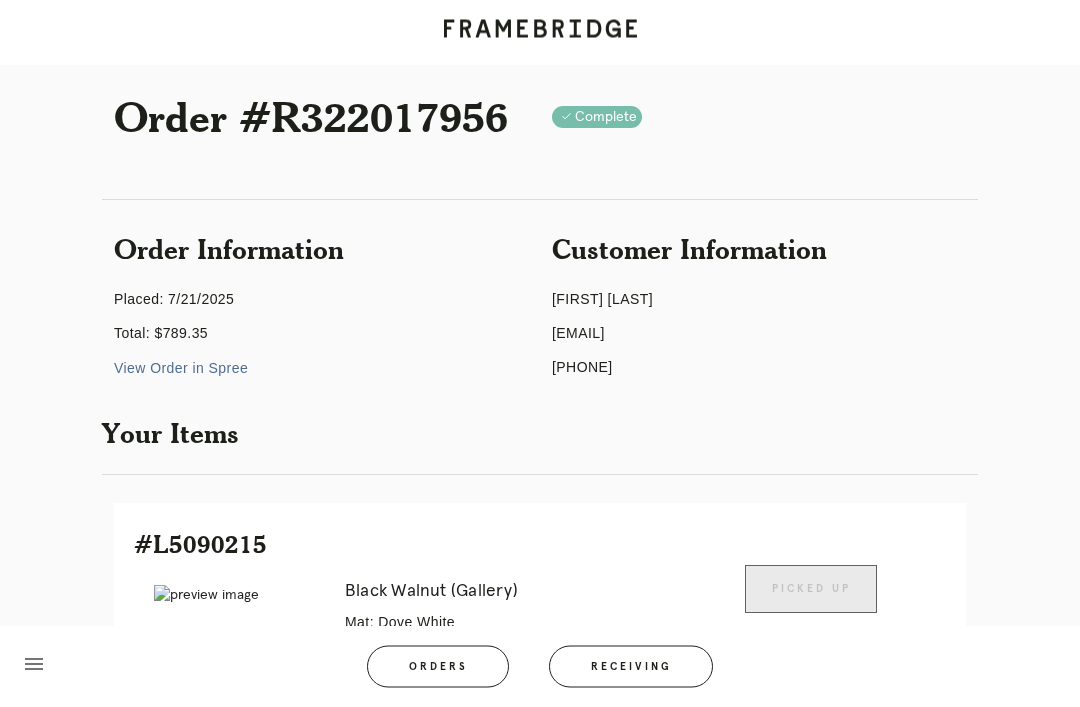 scroll, scrollTop: 0, scrollLeft: 0, axis: both 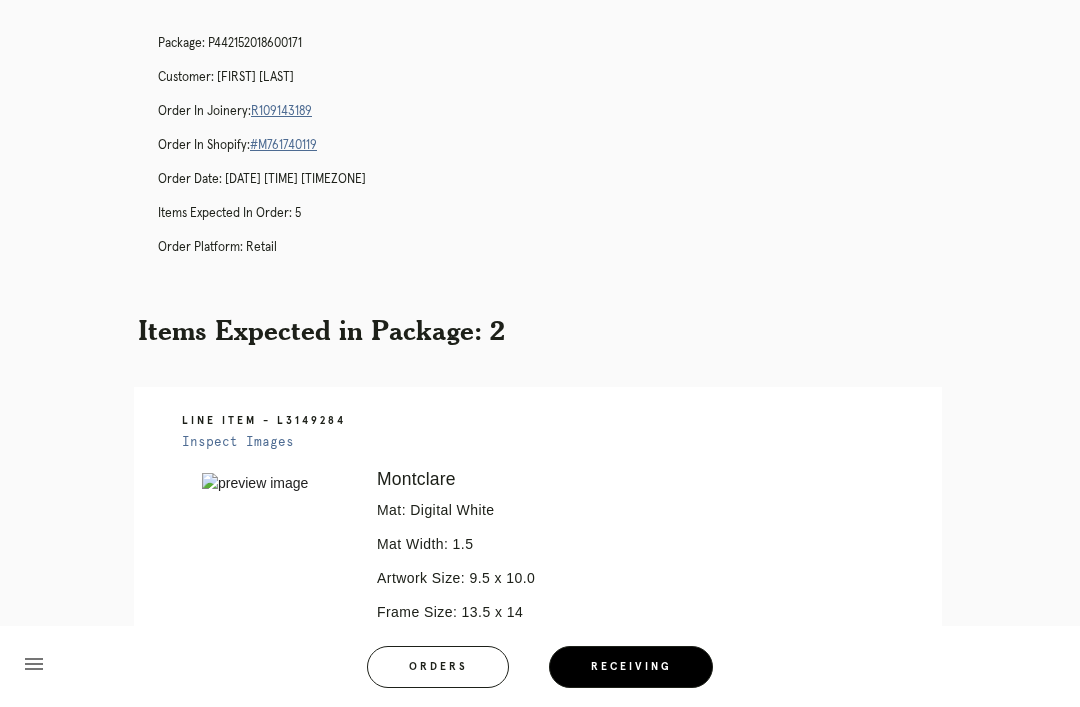 click on "Line Item - L3149284
Inspect Images
Error retreiving frame spec #9778757
Montclare
Mat: Digital White
Mat Width: 1.5
Artwork Size:
9.5
x
10.0
Frame Size:
13.5
x
14
Conveyance: shipped
Hanging Hardware: Corner Brackets & Large Sticker
Ready for Pickup" at bounding box center (538, 627) 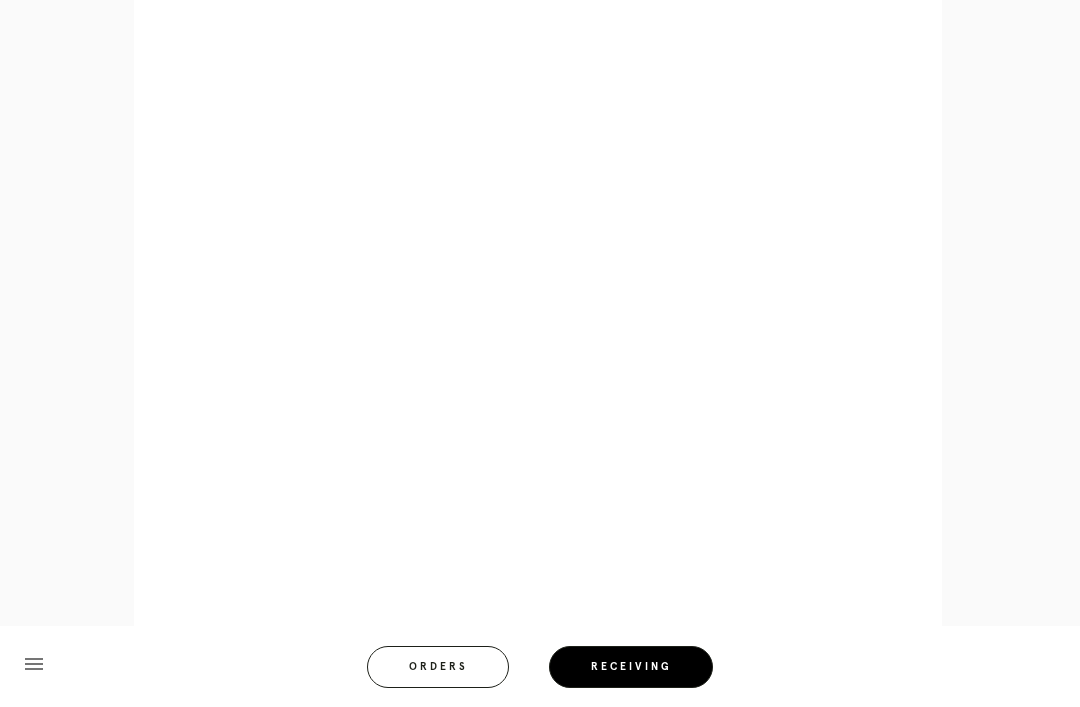 scroll, scrollTop: 1322, scrollLeft: 0, axis: vertical 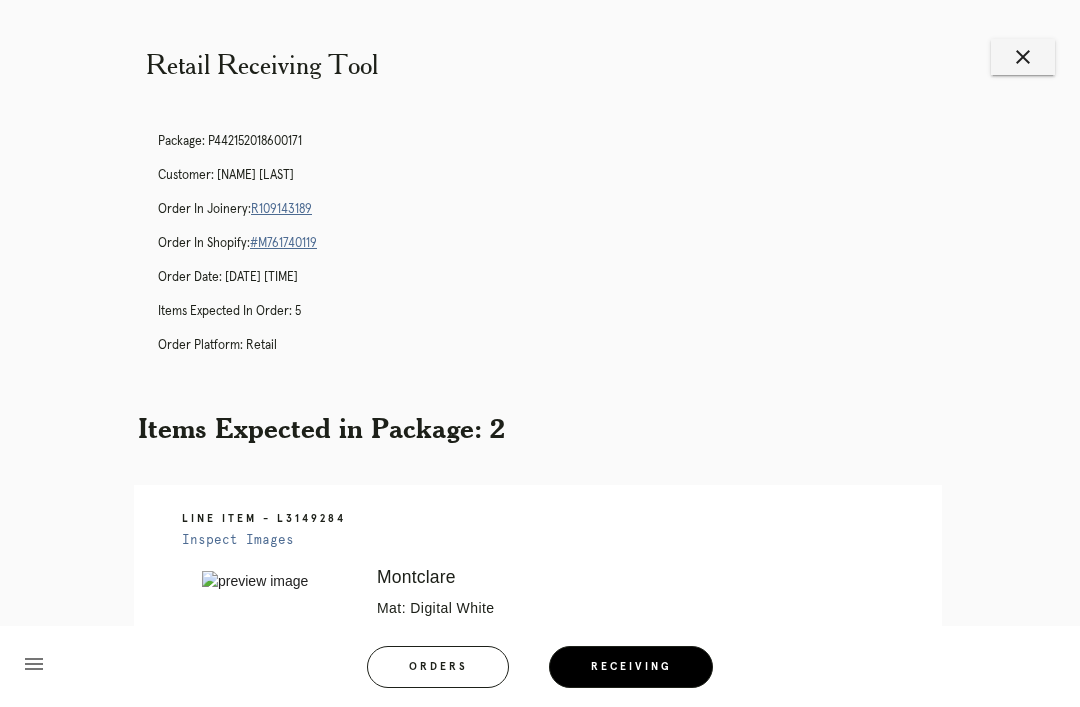 click on "close" at bounding box center (1023, 57) 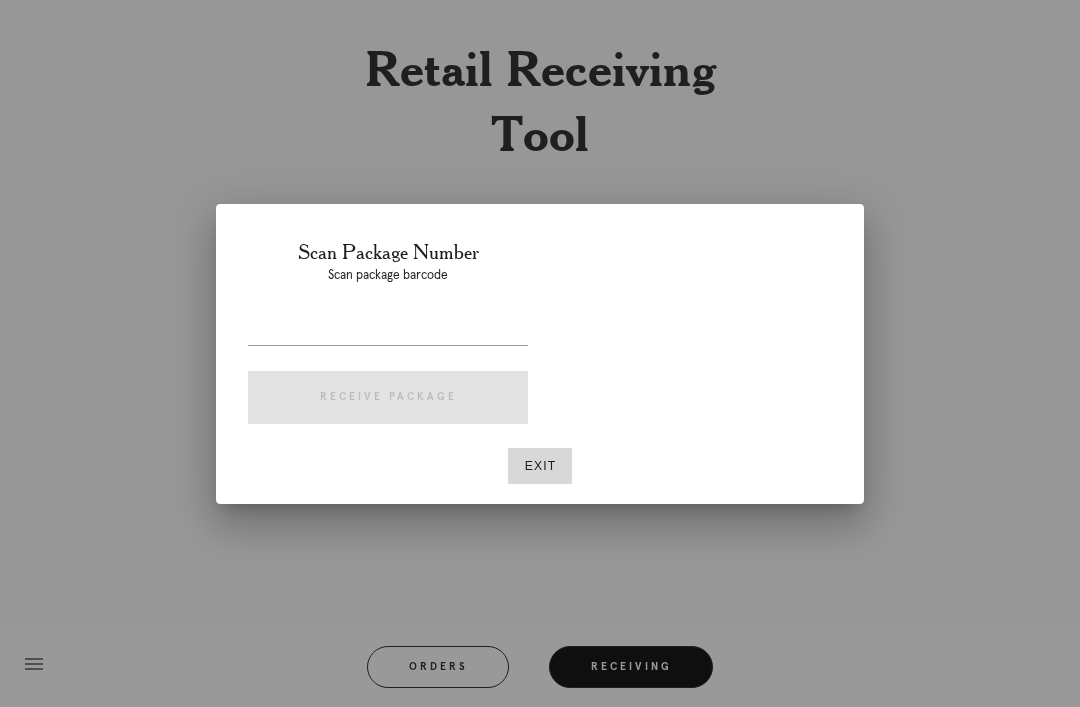 scroll, scrollTop: 0, scrollLeft: 0, axis: both 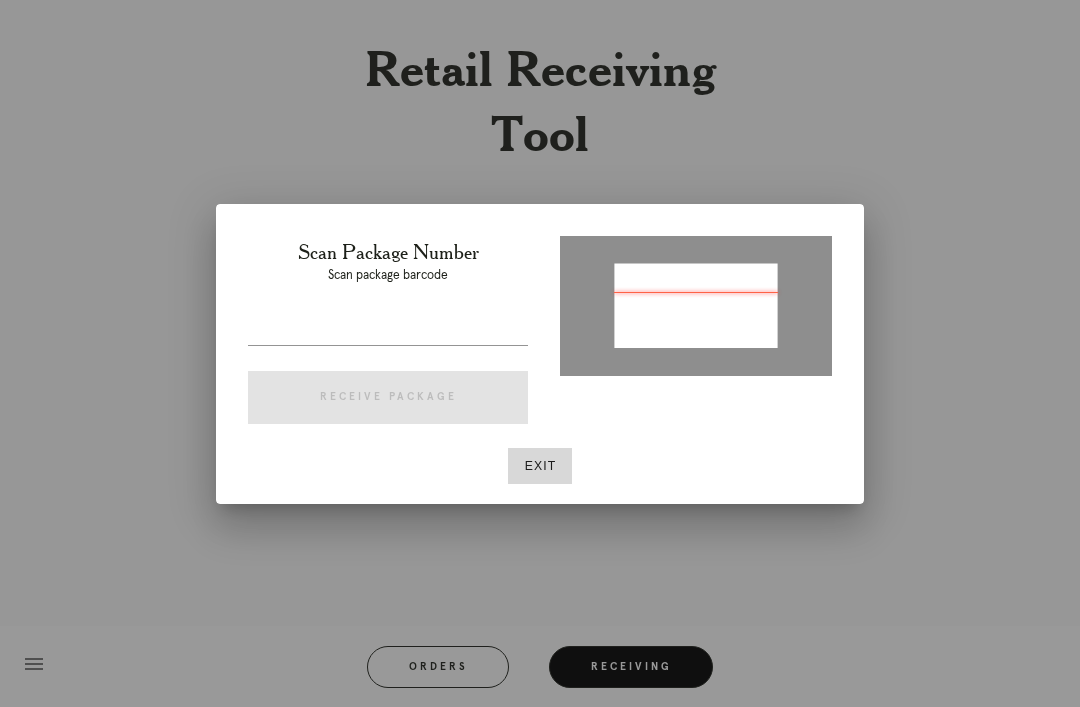 type on "[ORDER_ID]" 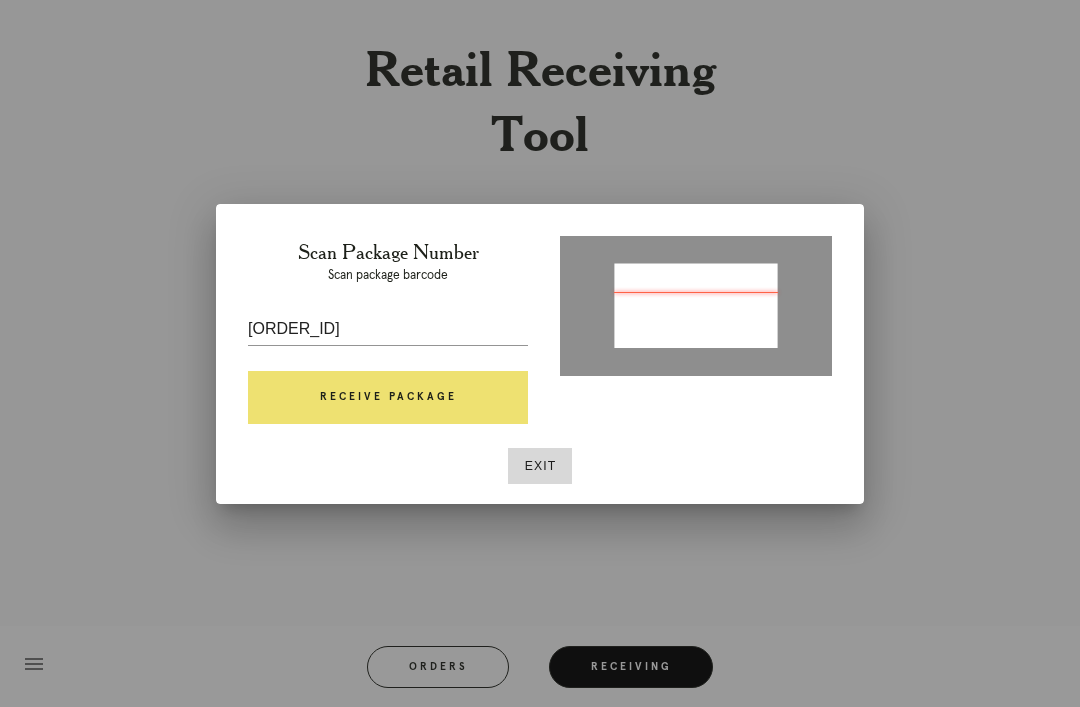 click on "Receive Package" at bounding box center (388, 398) 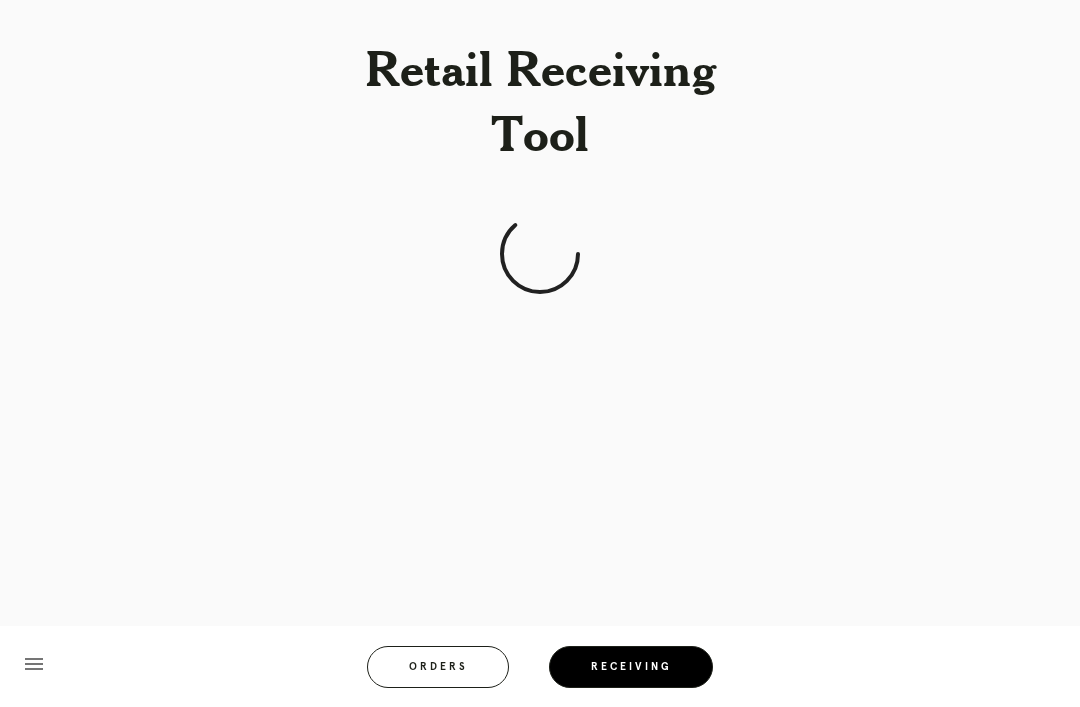 click on "Receiving" at bounding box center (631, 667) 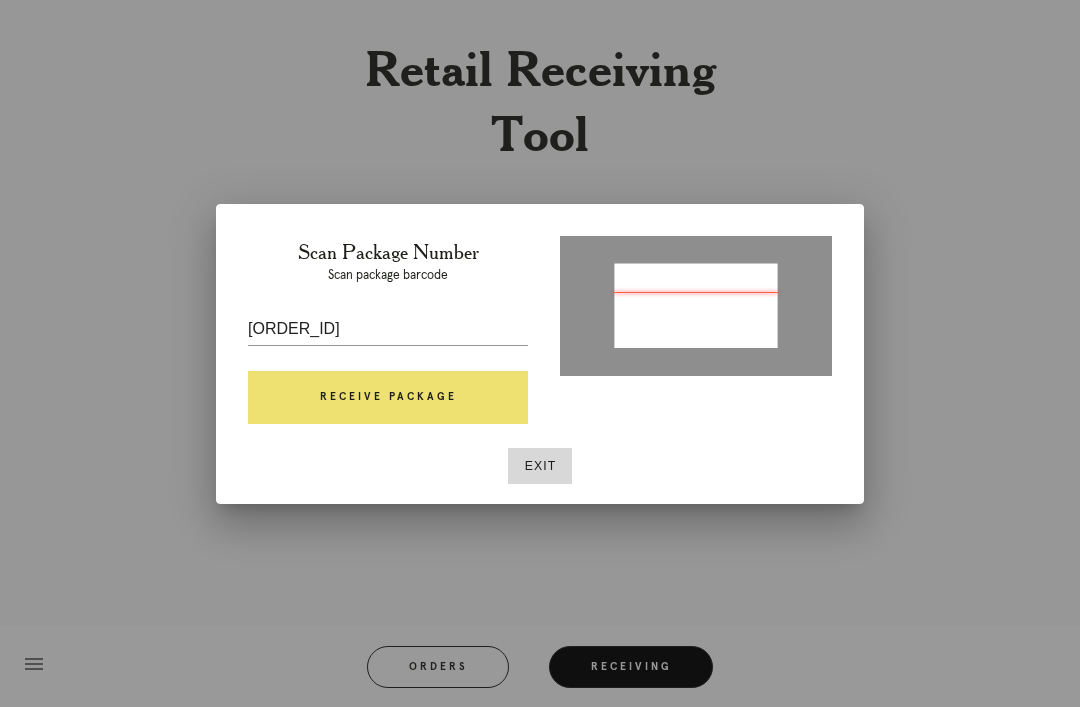 click on "Exit" at bounding box center (540, 466) 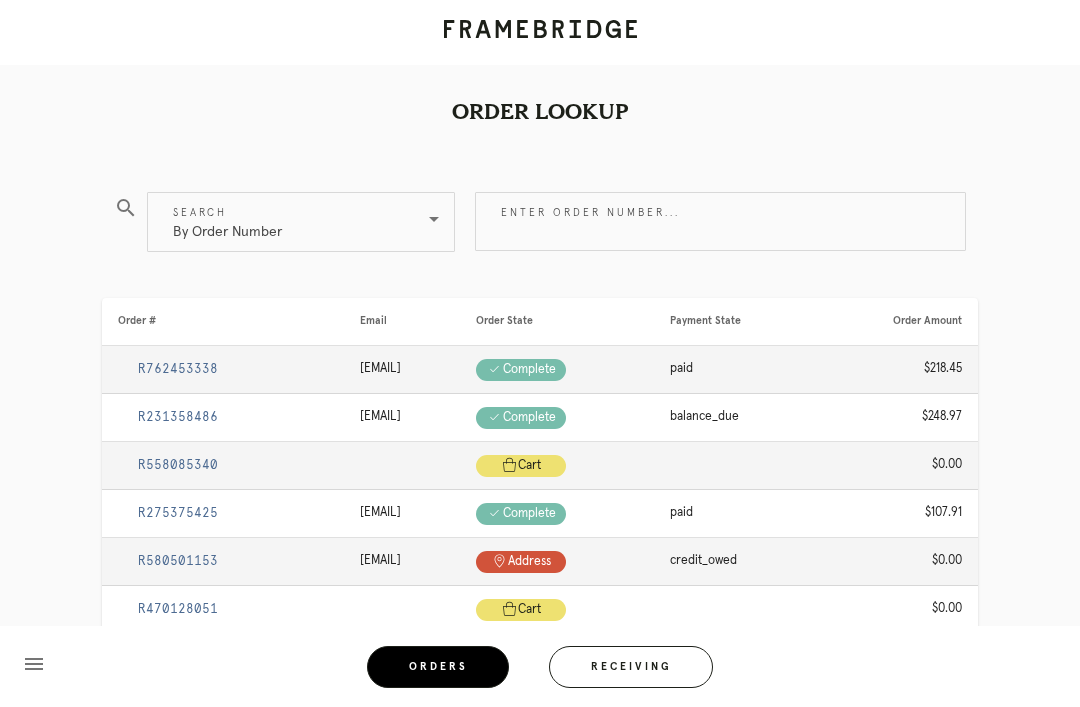 click on "By Order Number" at bounding box center [287, 222] 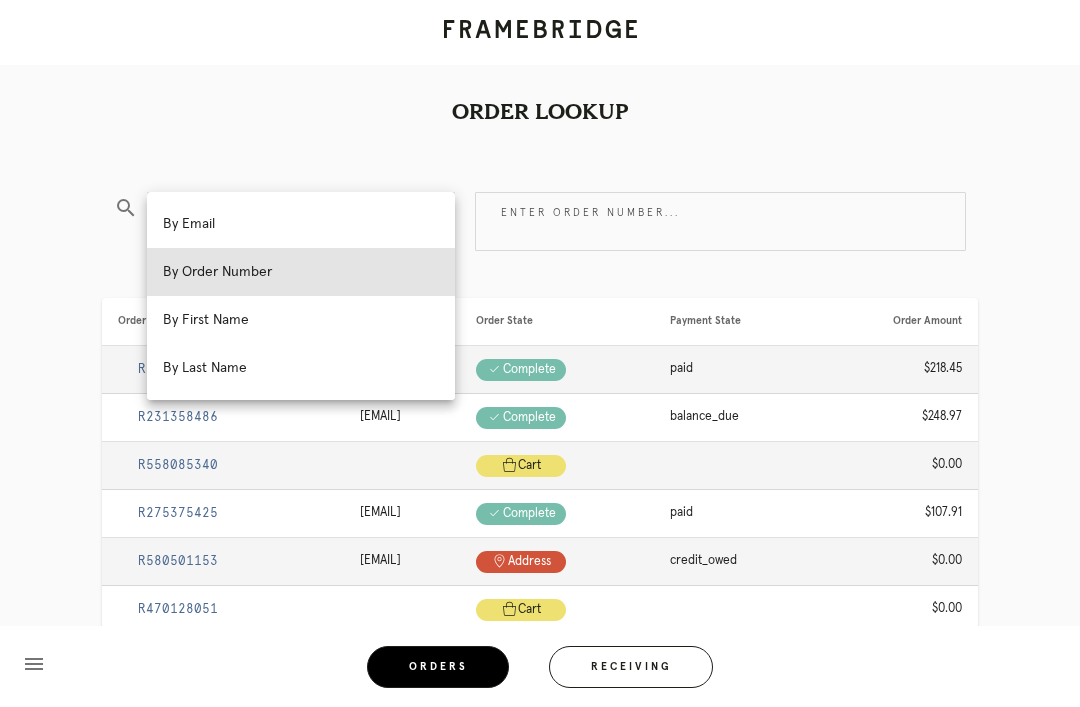 click on "Enter order number..." at bounding box center [720, 221] 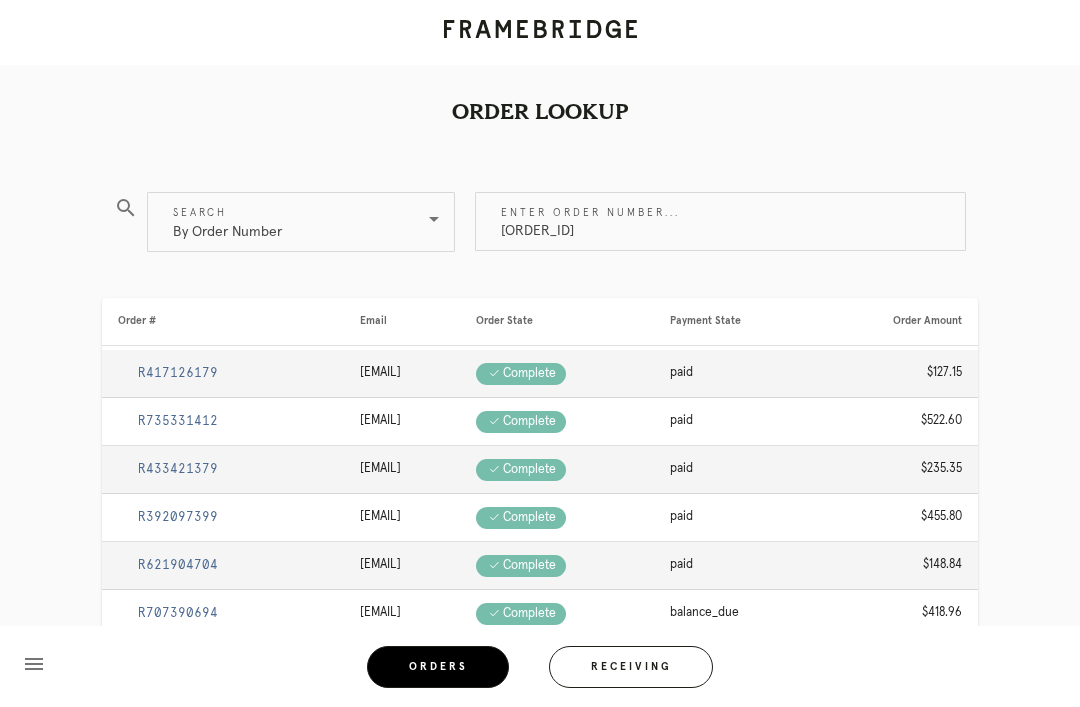 type on "[ORDER_ID]" 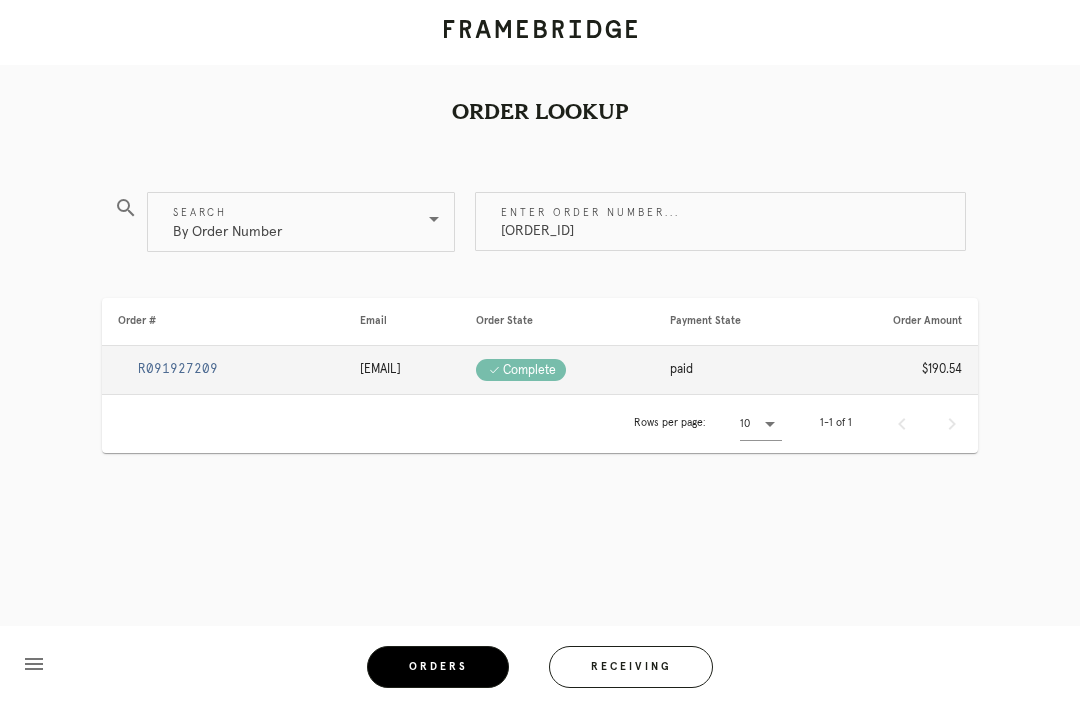 click on "R091927209" at bounding box center (178, 369) 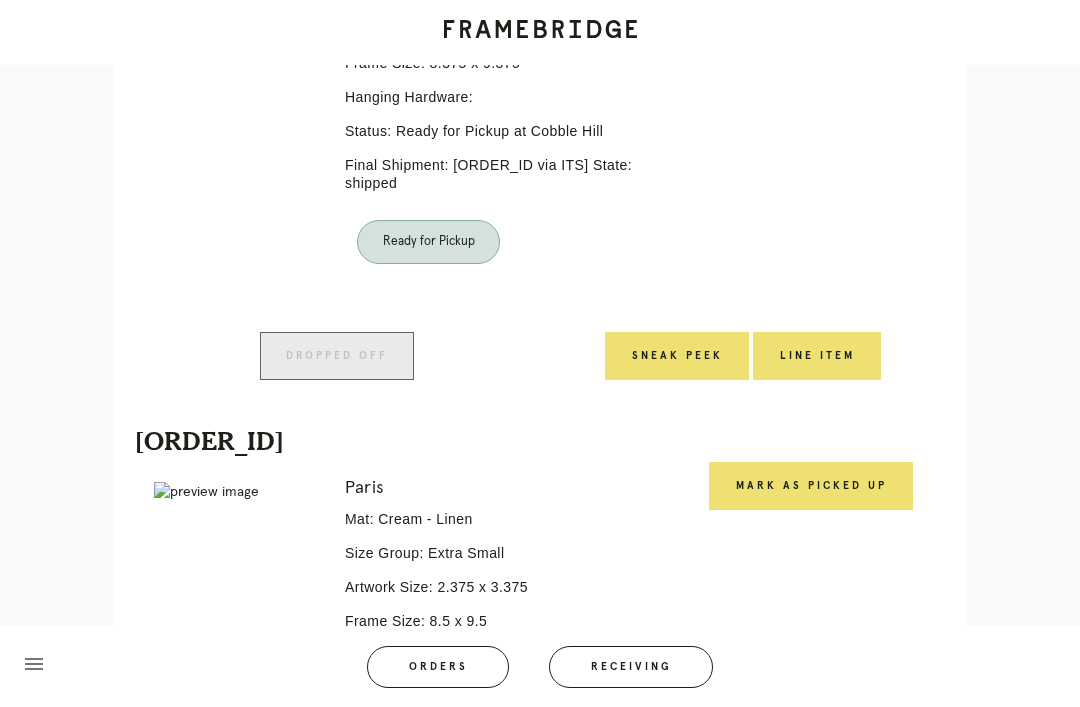 scroll, scrollTop: 0, scrollLeft: 0, axis: both 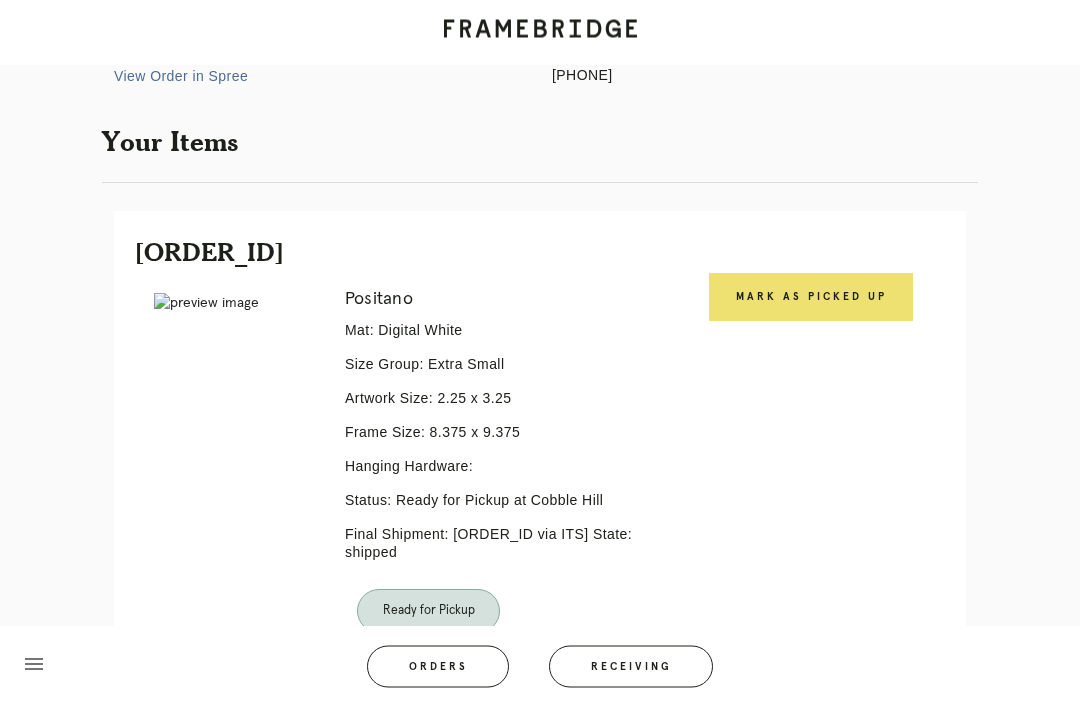 click on "Mark as Picked Up" at bounding box center (811, 298) 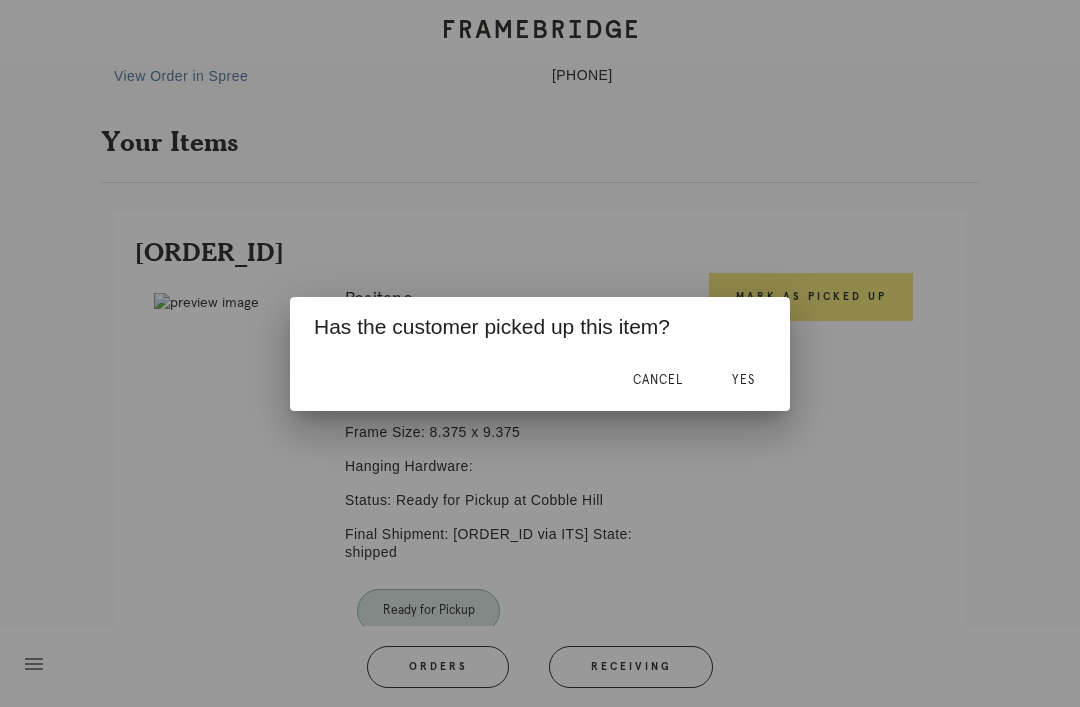 click on "Yes" at bounding box center (743, 381) 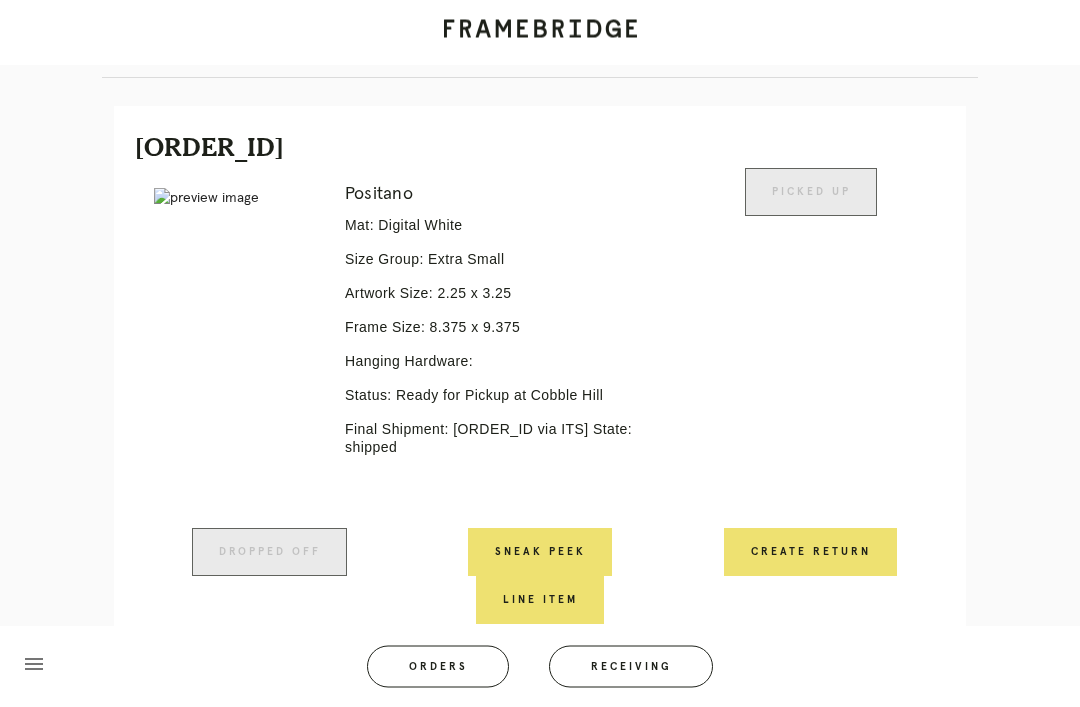 scroll, scrollTop: 819, scrollLeft: 0, axis: vertical 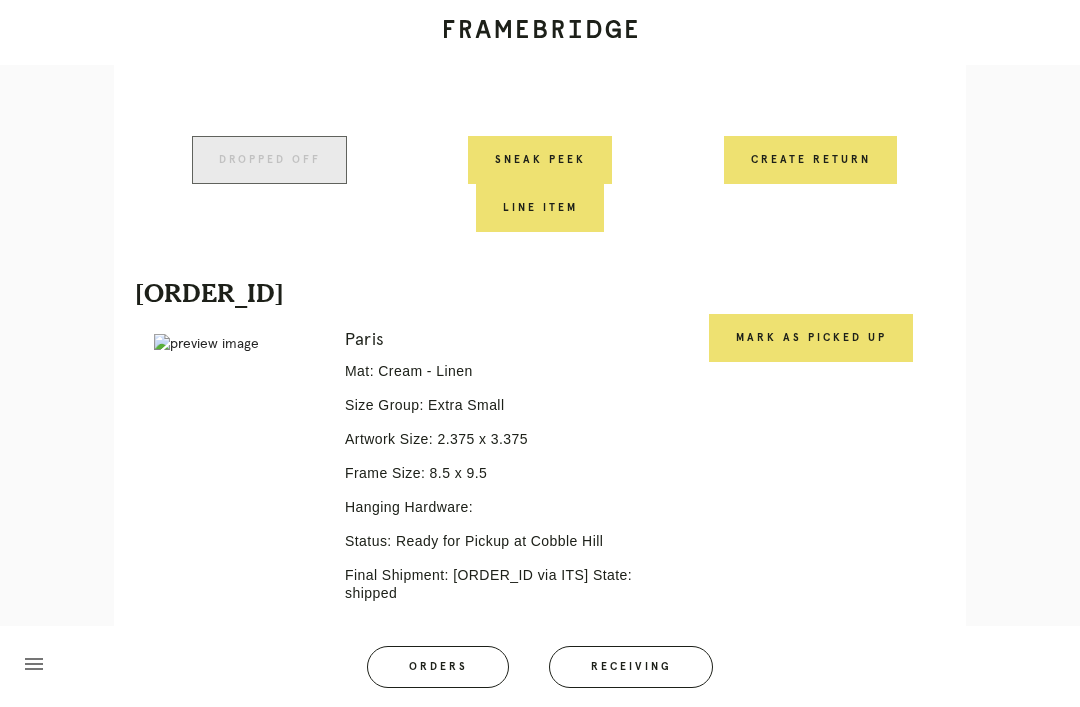 click on "Mark as Picked Up" at bounding box center (811, 338) 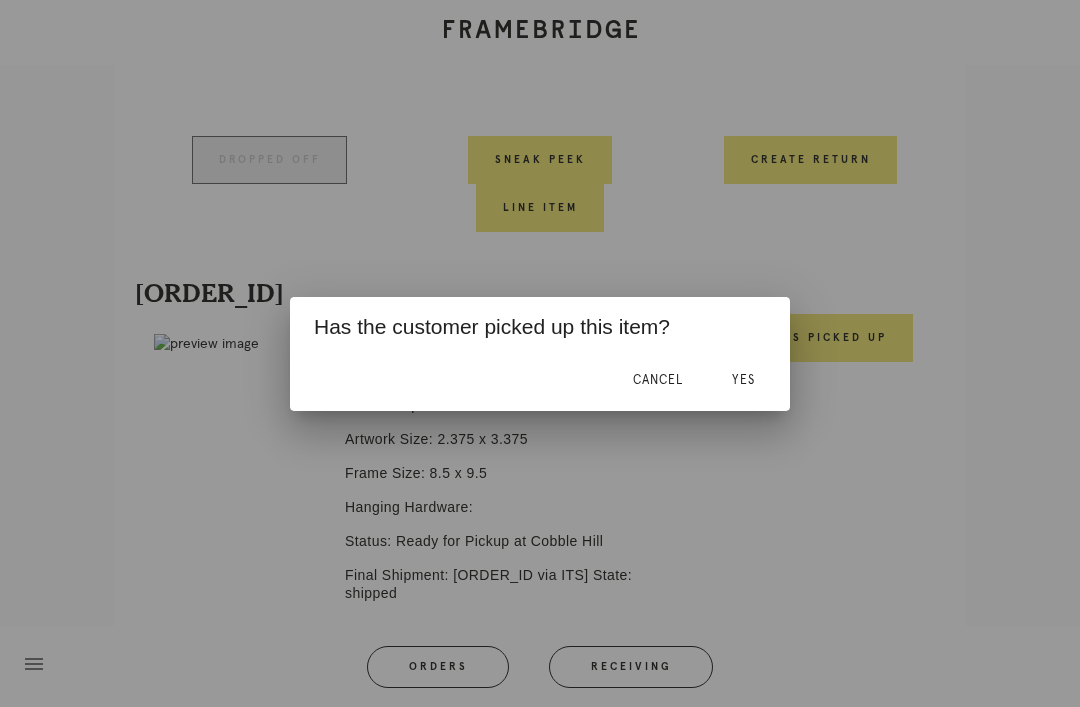 click on "Yes" at bounding box center (743, 381) 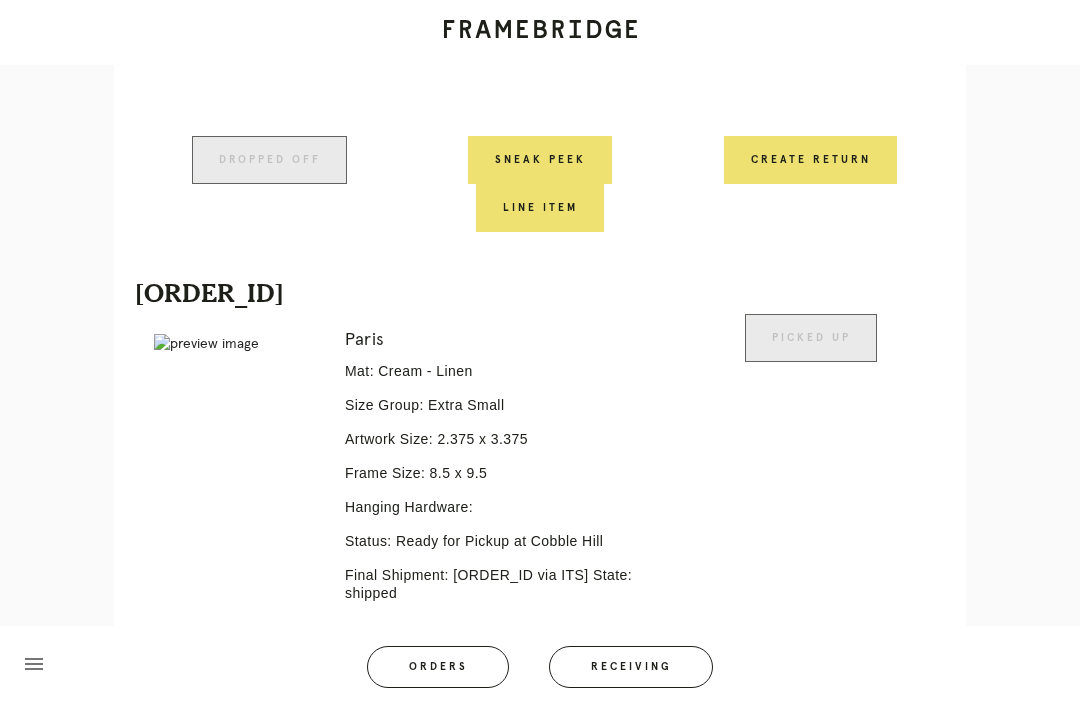 click on "Picked Up" at bounding box center (810, 494) 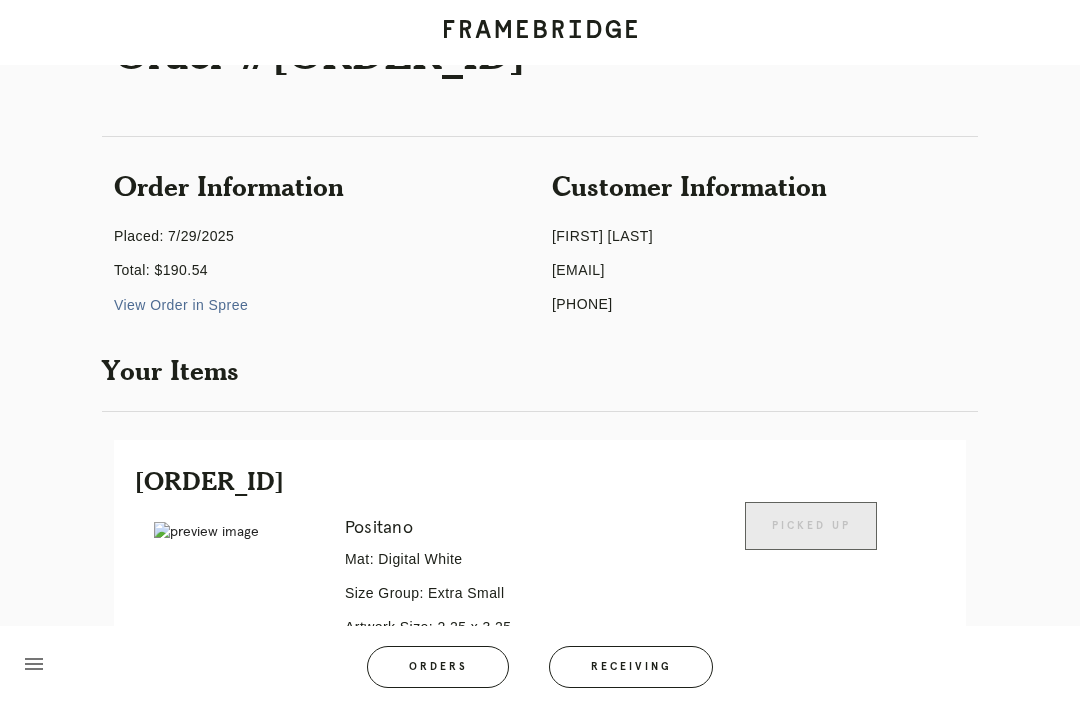 scroll, scrollTop: 0, scrollLeft: 0, axis: both 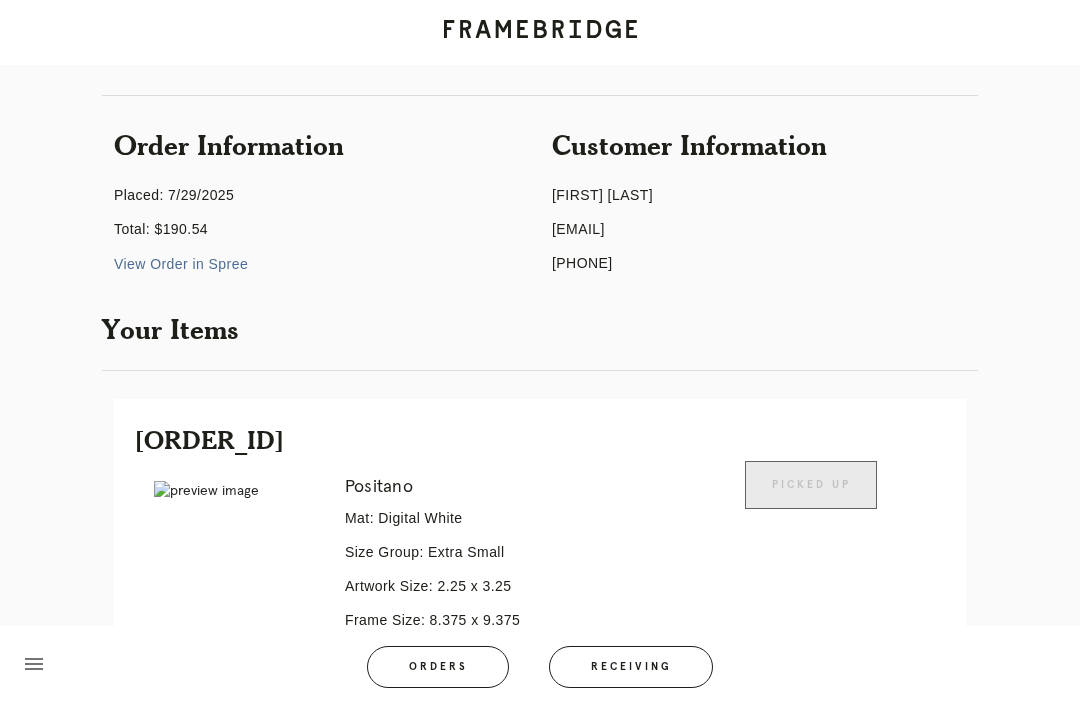 click on "Receiving" at bounding box center [631, 667] 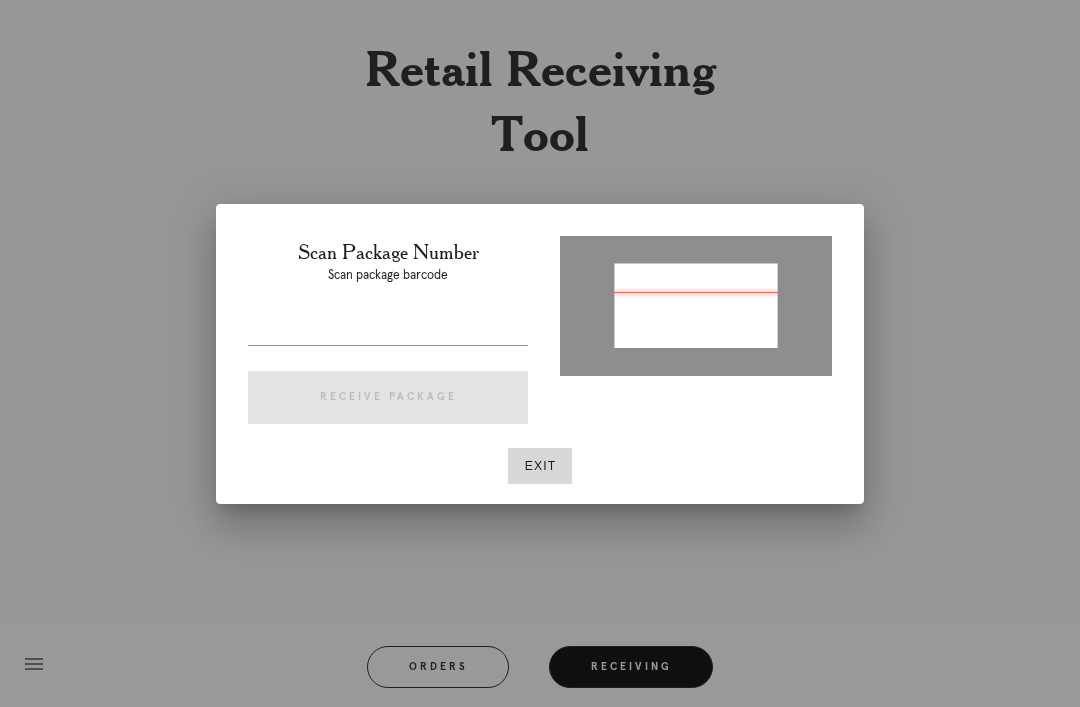 type on "[ORDER_ID]" 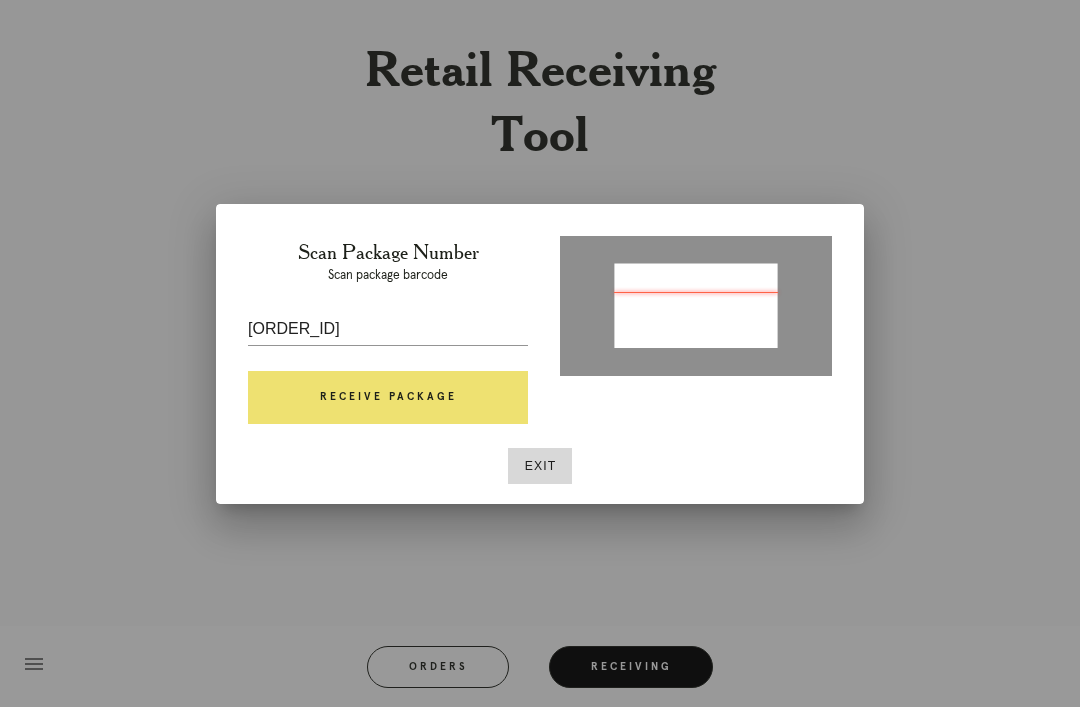 click on "Receive Package" at bounding box center [388, 398] 